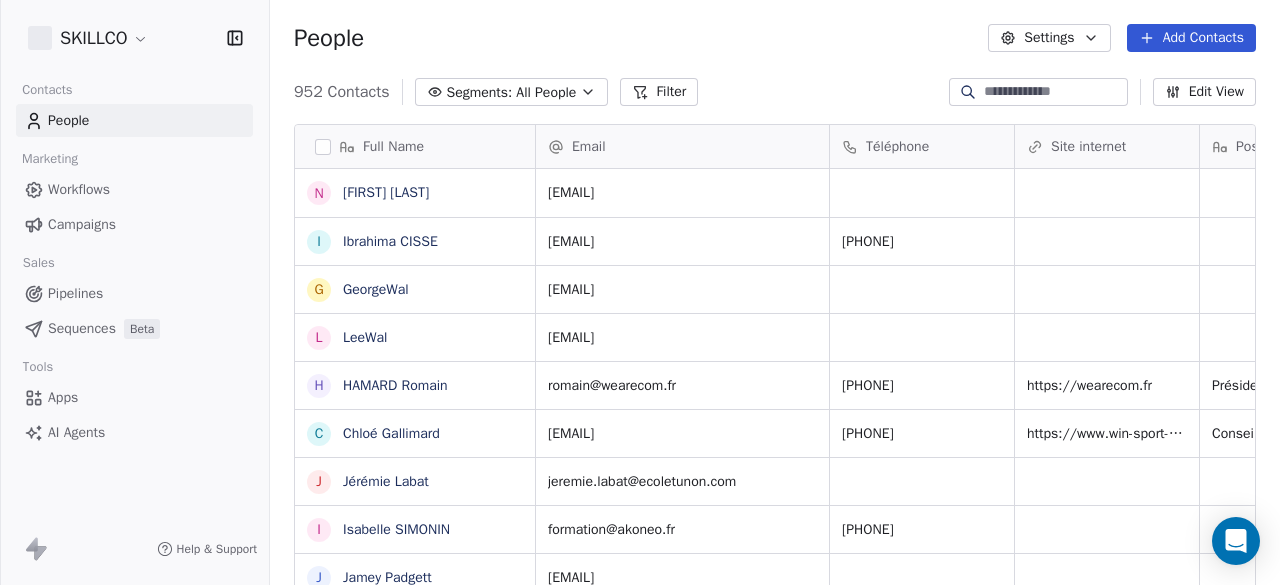scroll, scrollTop: 0, scrollLeft: 0, axis: both 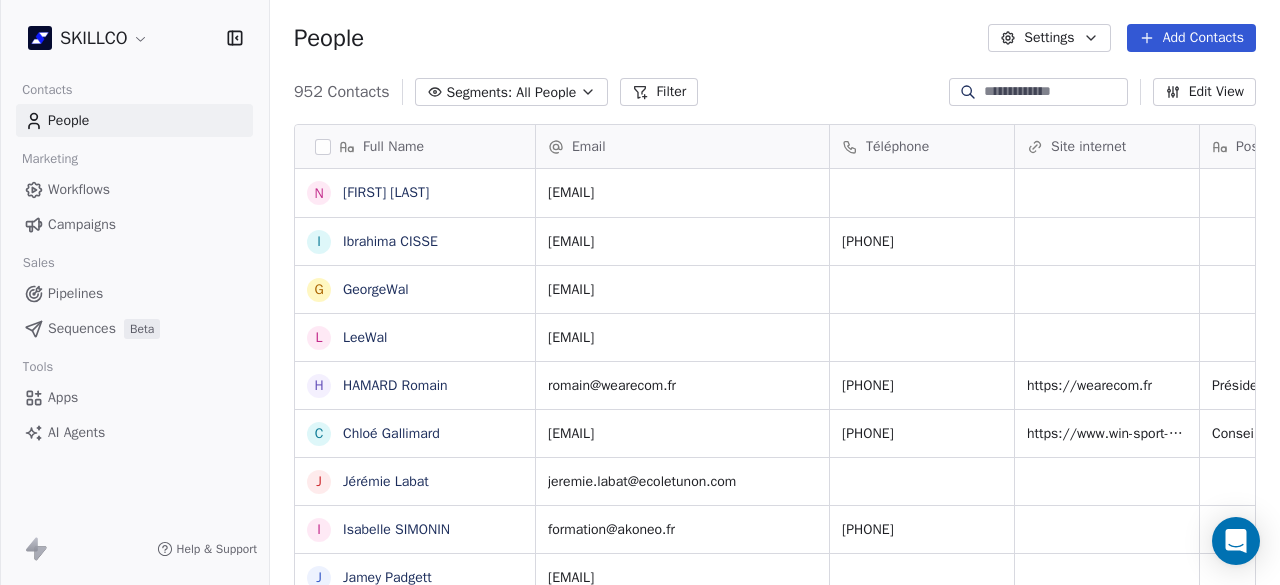 click on "Sequences" at bounding box center (82, 328) 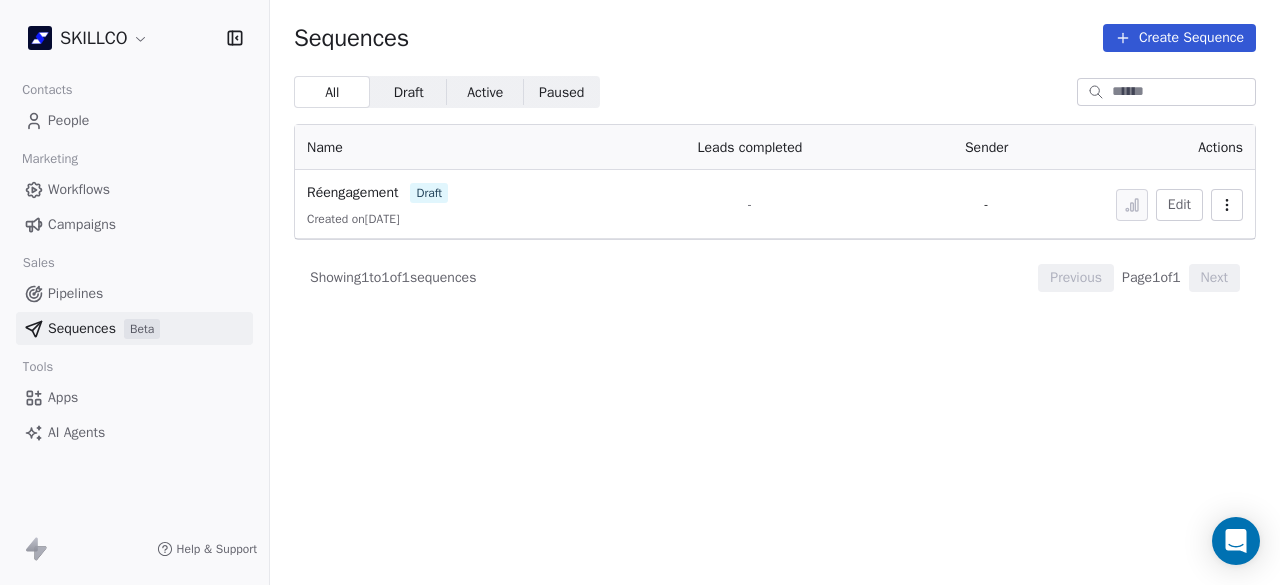 click on "Réengagement draft" at bounding box center [446, 192] 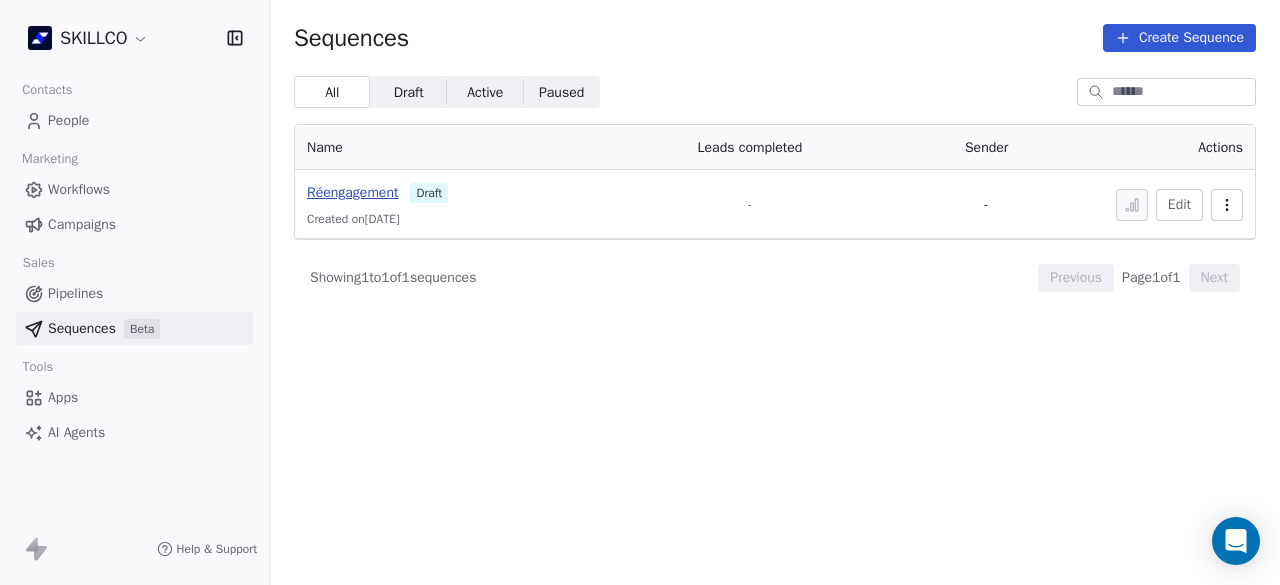 click on "Réengagement" at bounding box center (352, 192) 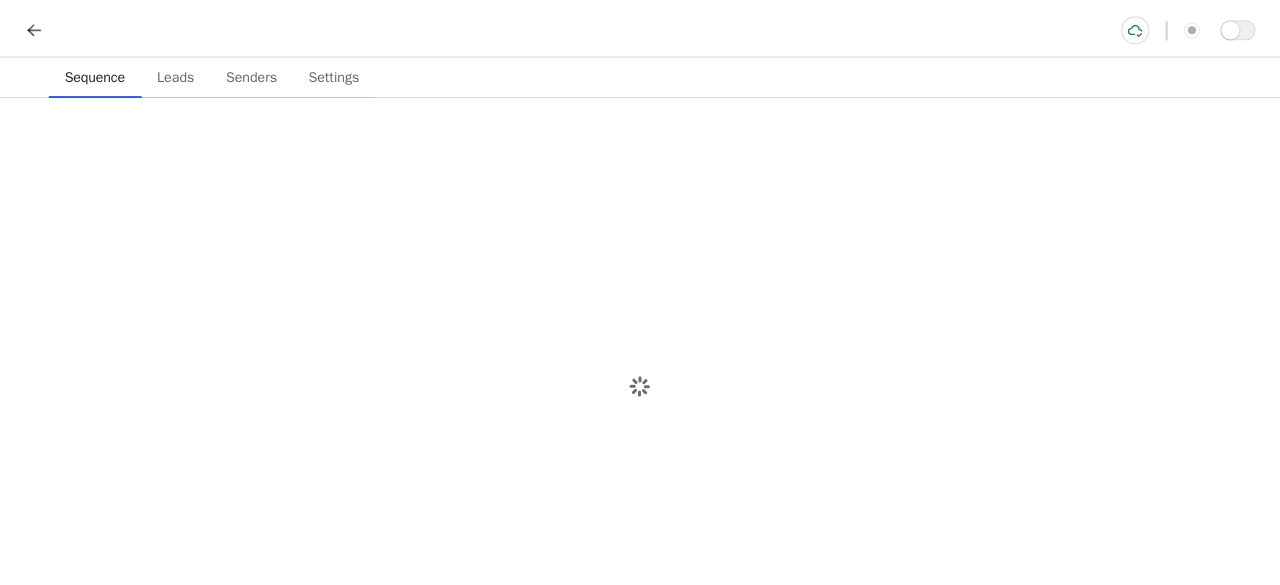 scroll, scrollTop: 0, scrollLeft: 0, axis: both 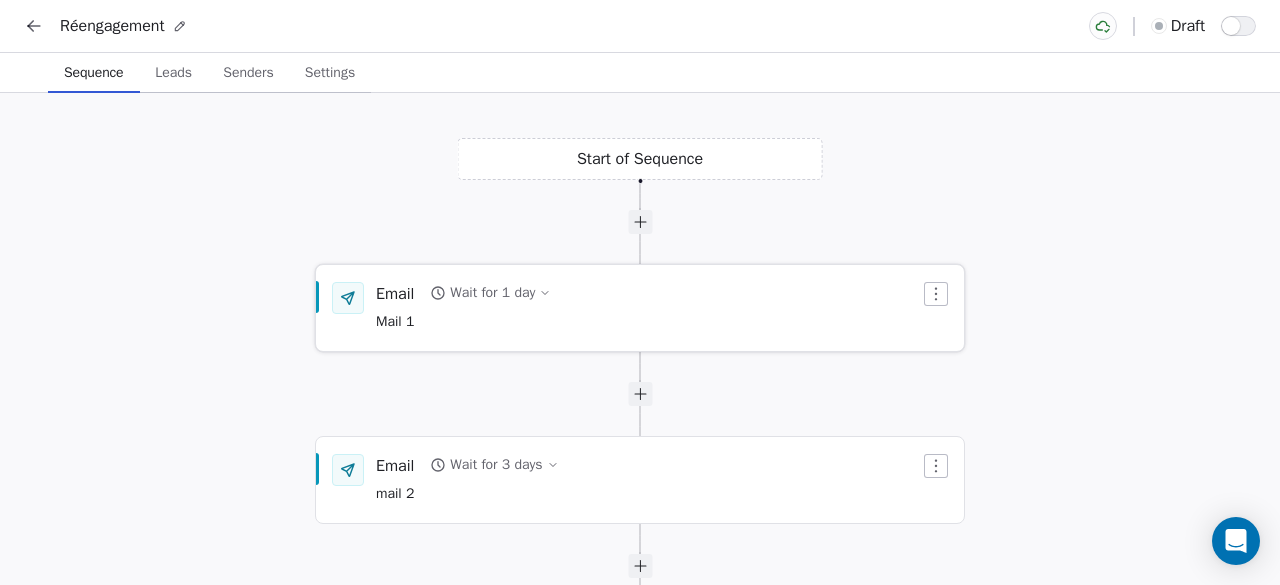 click on "Mail 1" at bounding box center [463, 323] 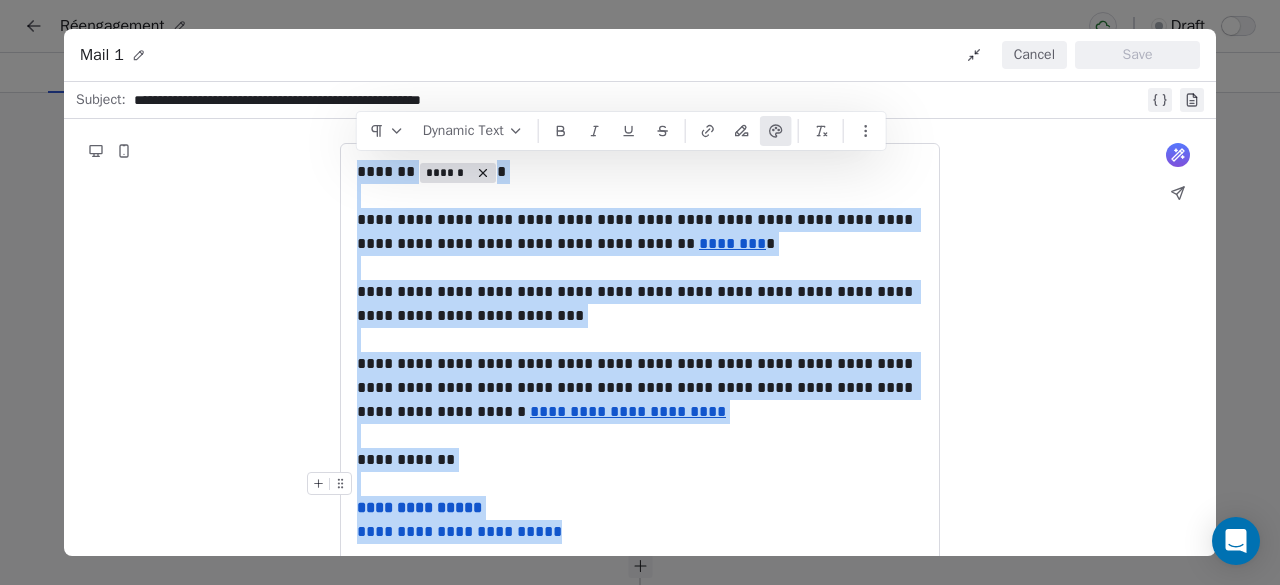 drag, startPoint x: 359, startPoint y: 166, endPoint x: 610, endPoint y: 536, distance: 447.1029 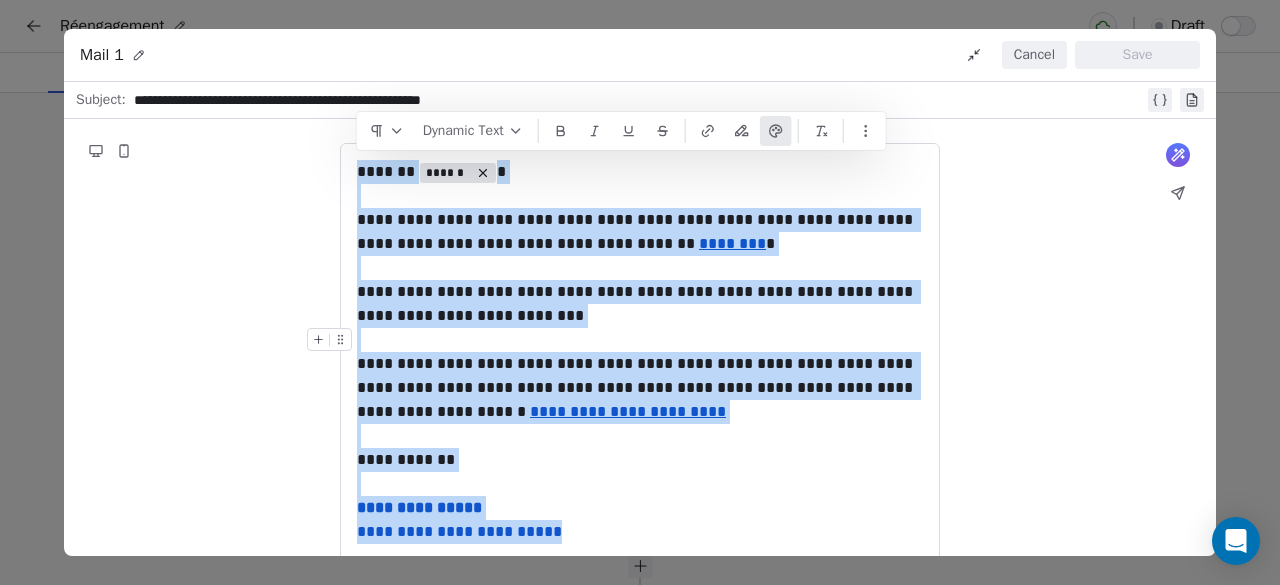 copy on "**********" 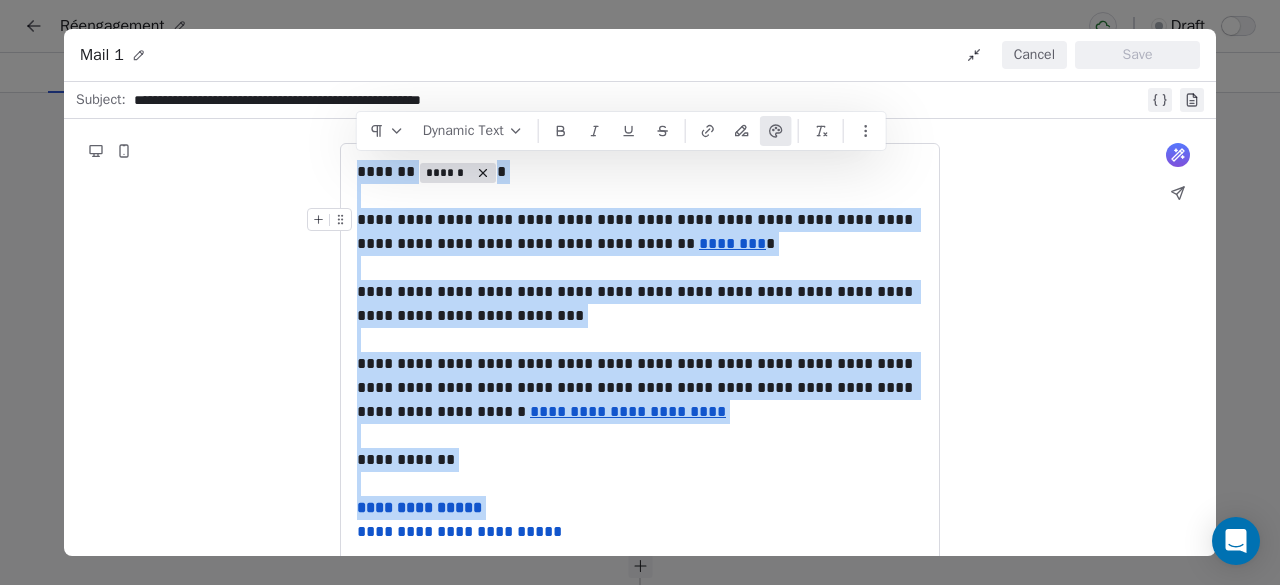 click on "**********" at bounding box center [640, 232] 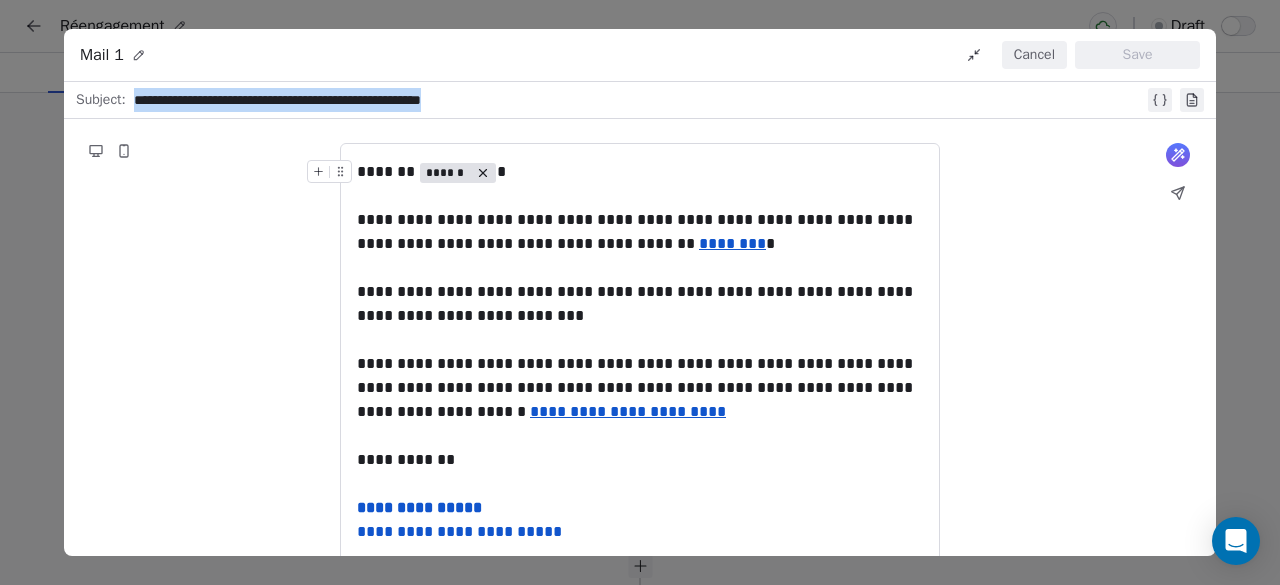 drag, startPoint x: 566, startPoint y: 97, endPoint x: 128, endPoint y: 92, distance: 438.02853 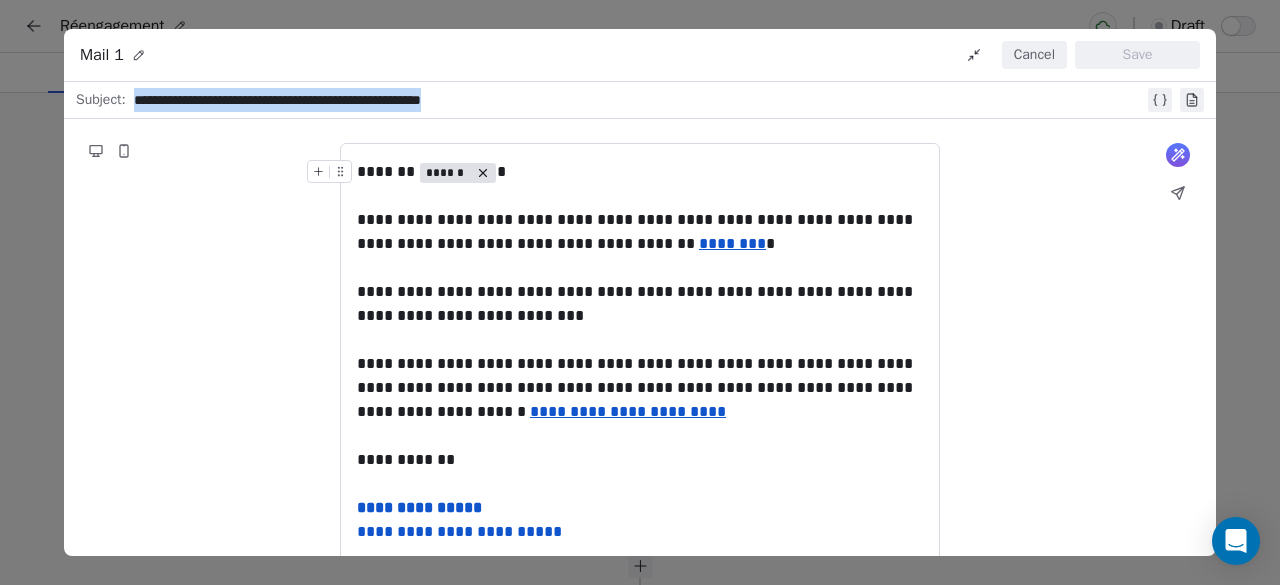 click on "**********" at bounding box center (649, 100) 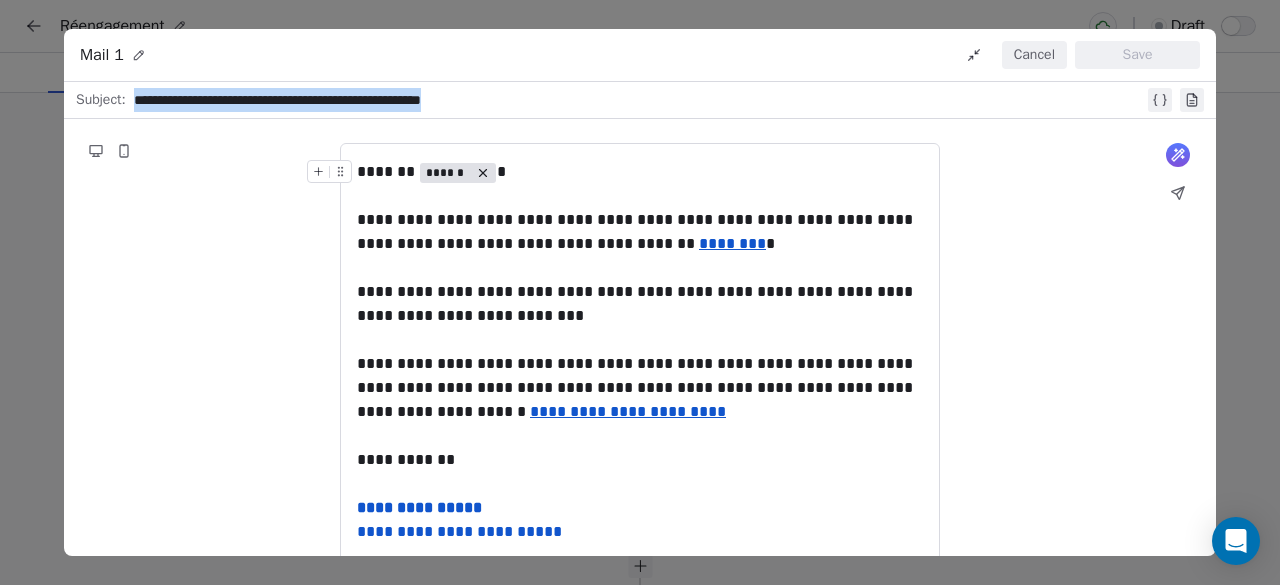 copy on "**********" 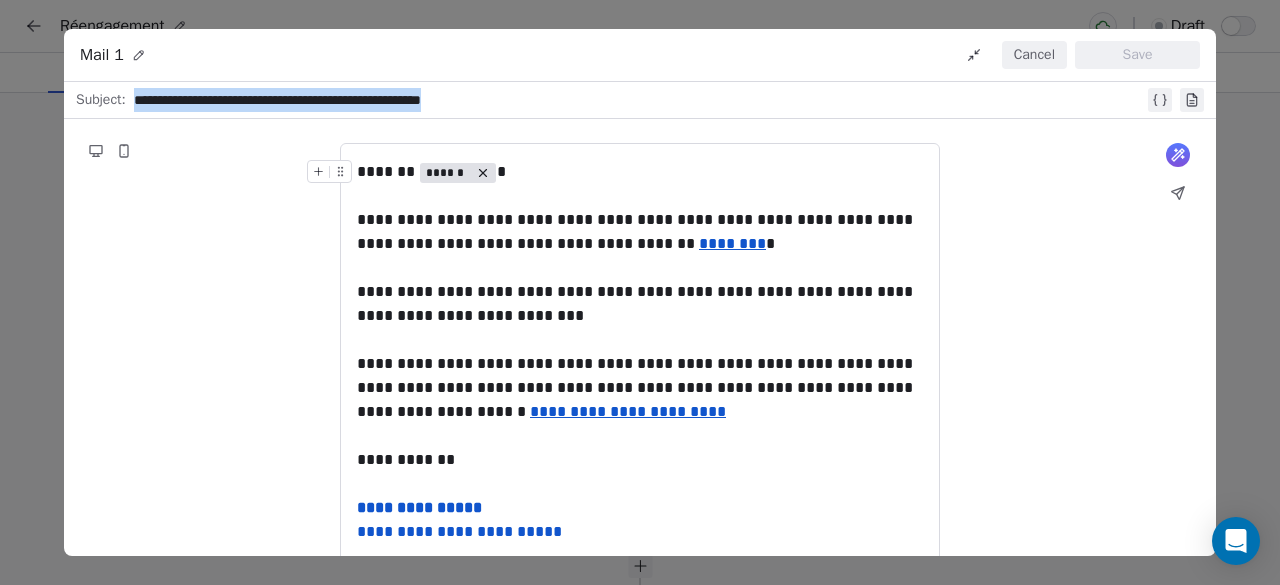 click on "Cancel" at bounding box center (1034, 55) 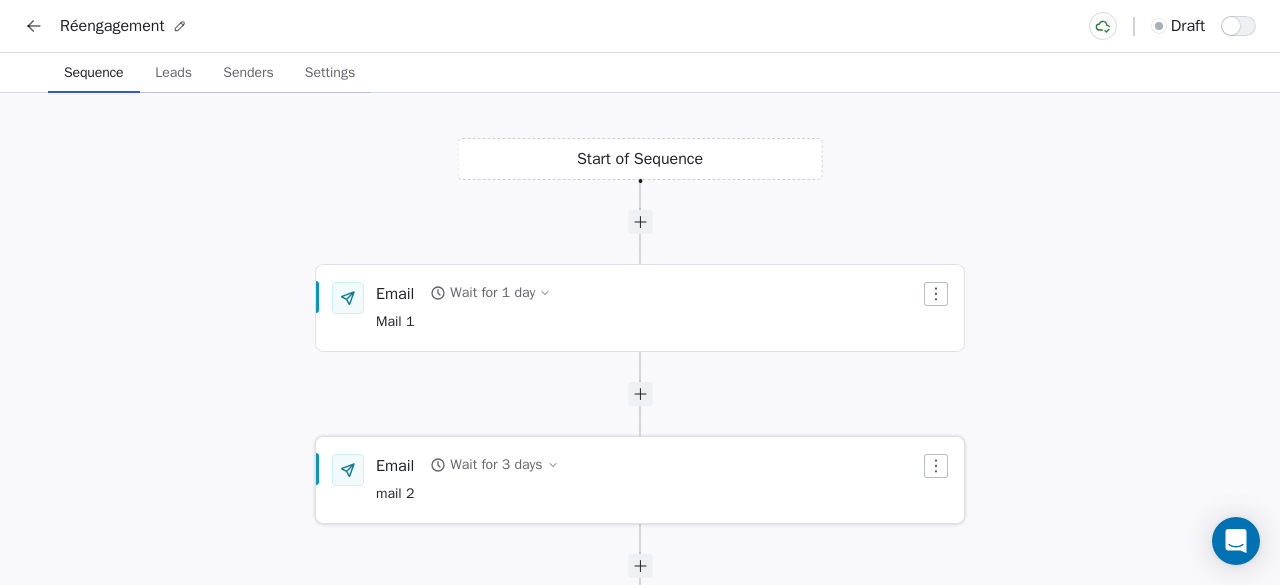 click on "mail 2" at bounding box center [467, 495] 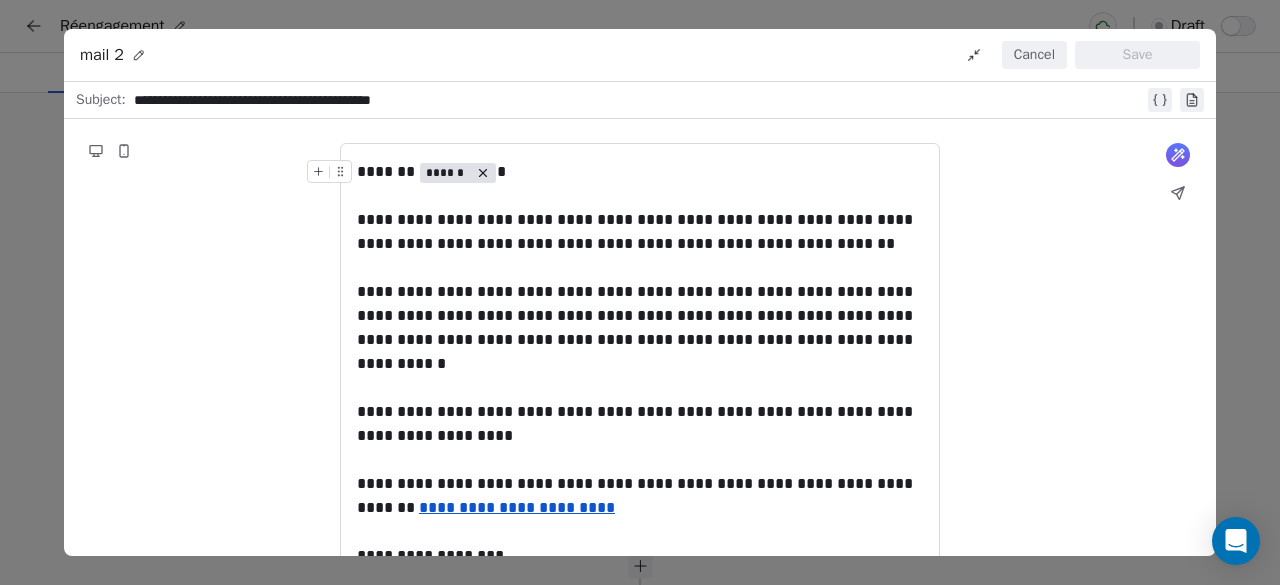 drag, startPoint x: 357, startPoint y: 177, endPoint x: 354, endPoint y: 167, distance: 10.440307 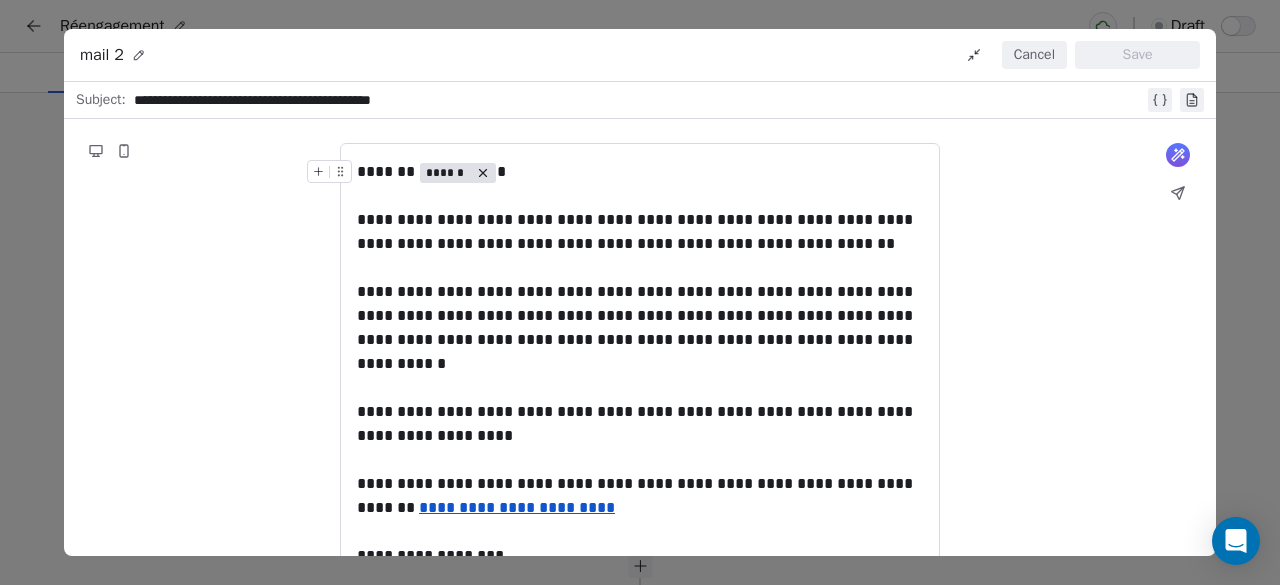 click at bounding box center [333, 177] 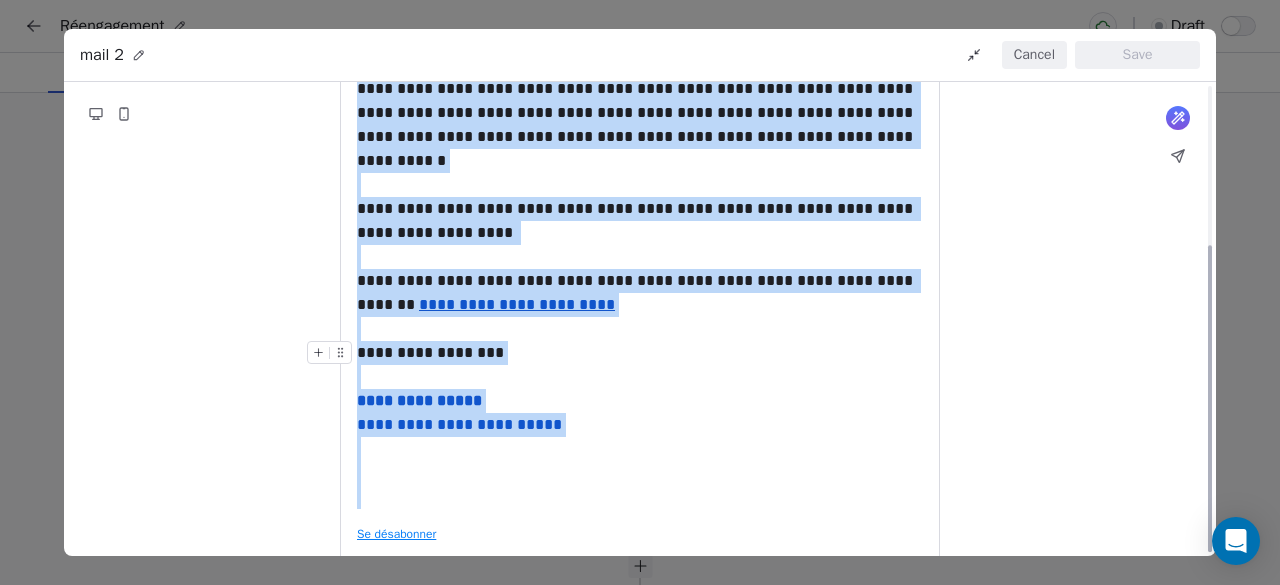 scroll, scrollTop: 246, scrollLeft: 0, axis: vertical 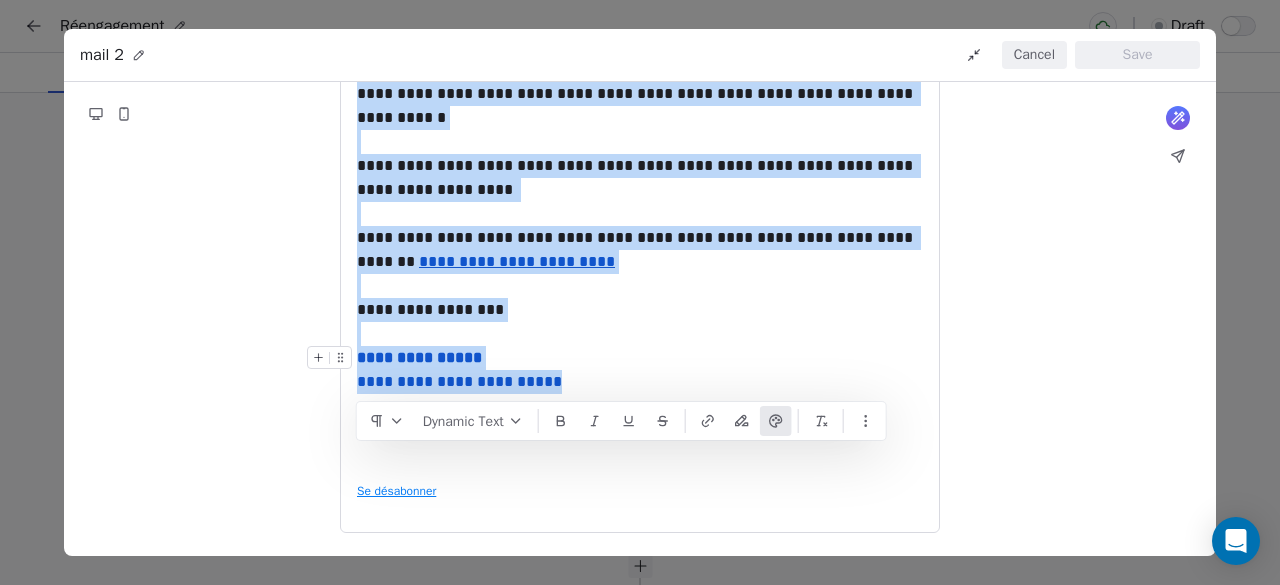 drag, startPoint x: 360, startPoint y: 168, endPoint x: 590, endPoint y: 383, distance: 314.84122 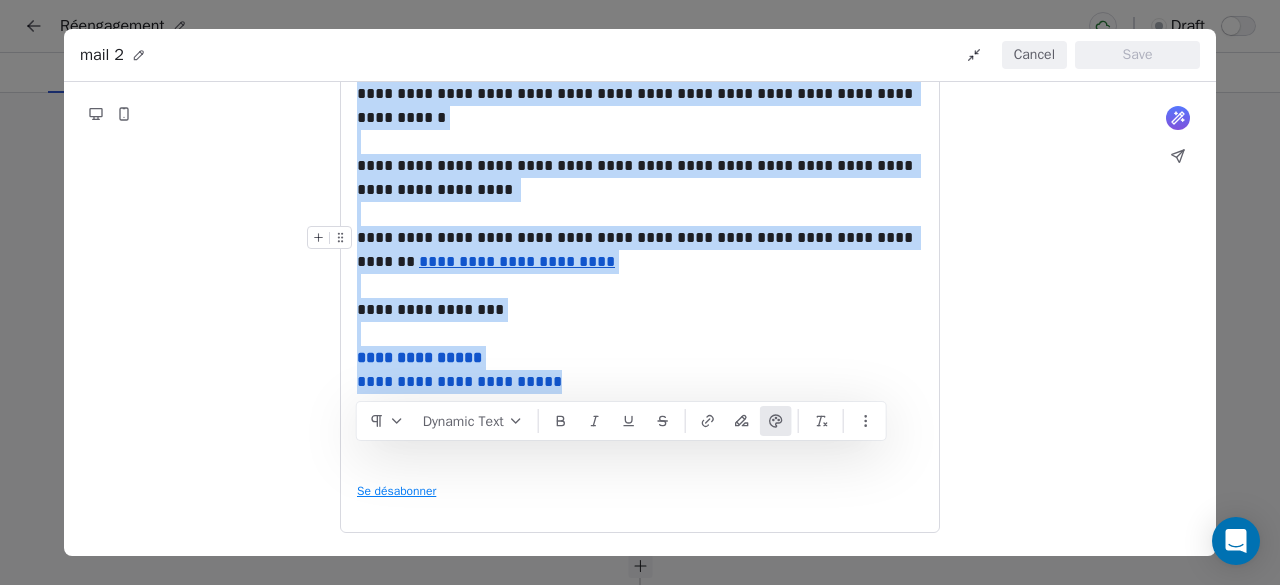 copy on "**********" 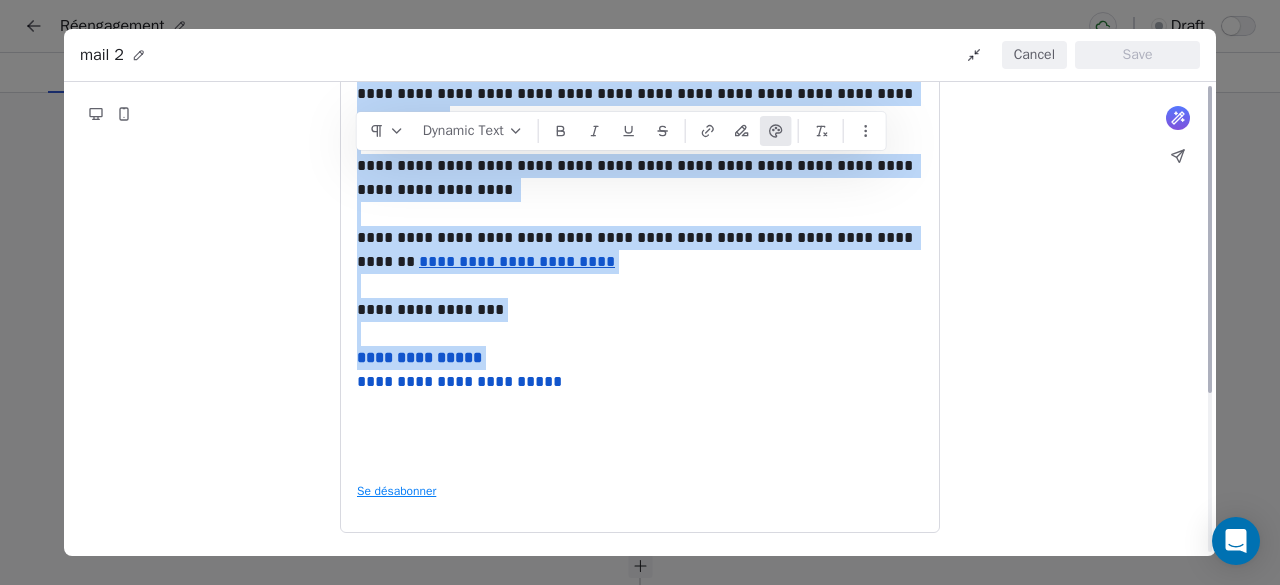 scroll, scrollTop: 0, scrollLeft: 0, axis: both 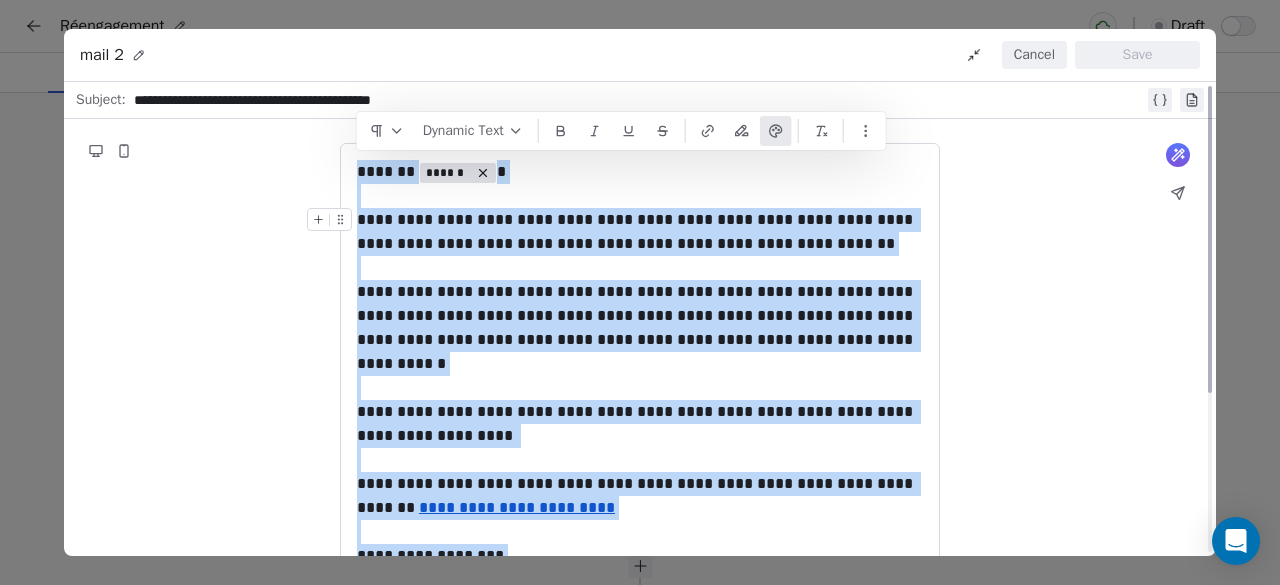 click on "**********" at bounding box center (640, 232) 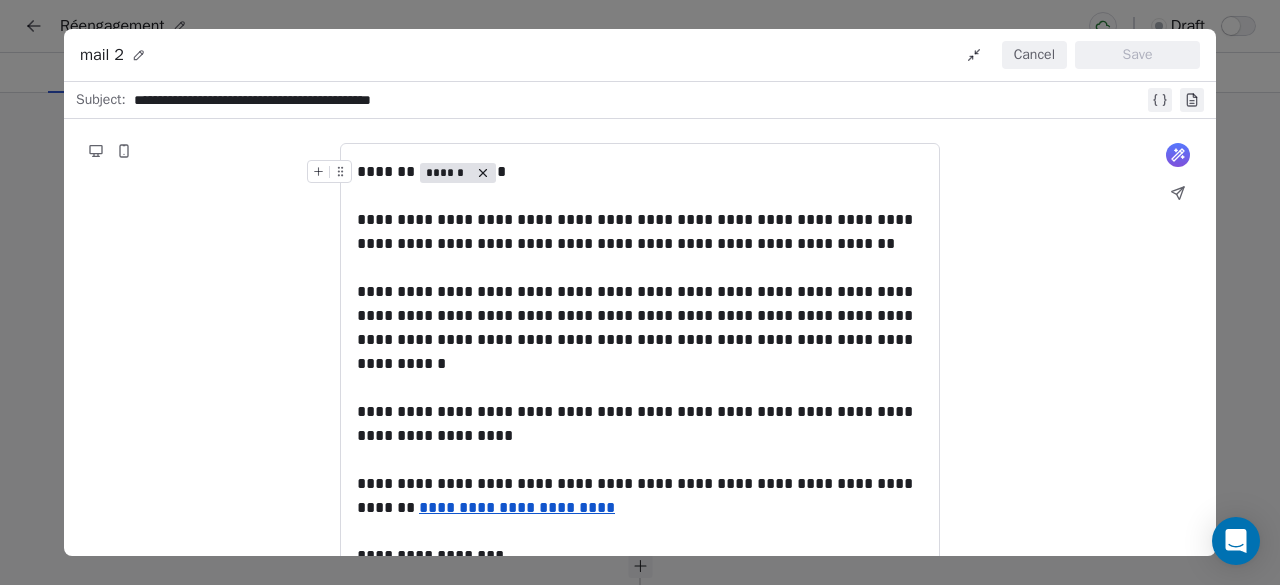 click on "**********" at bounding box center [639, 100] 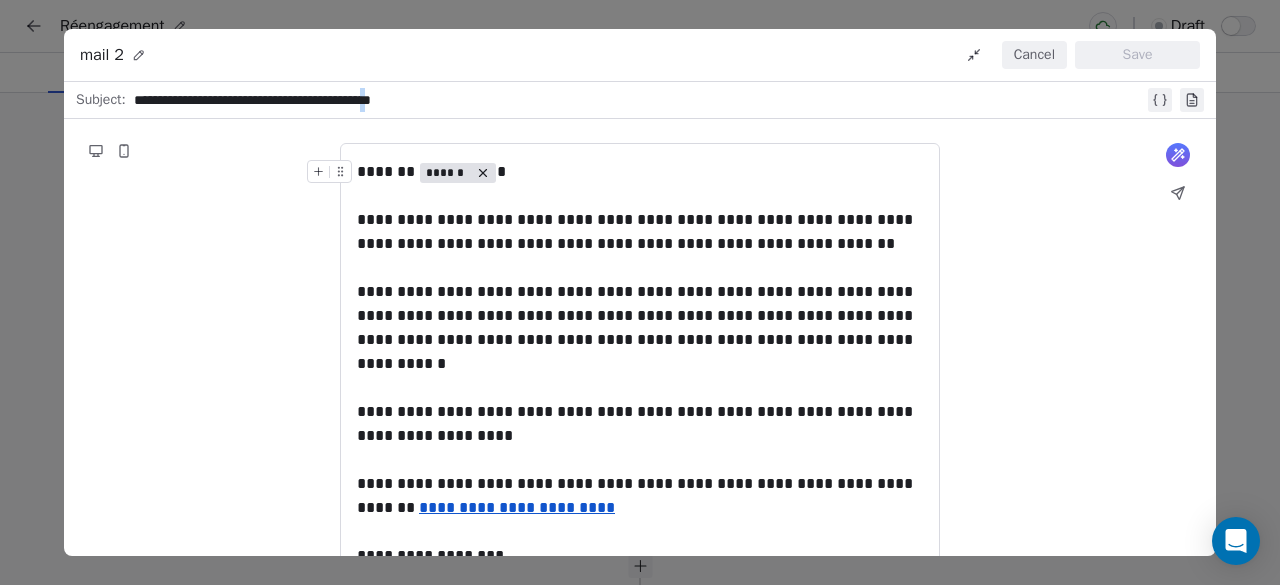 click on "**********" at bounding box center (639, 100) 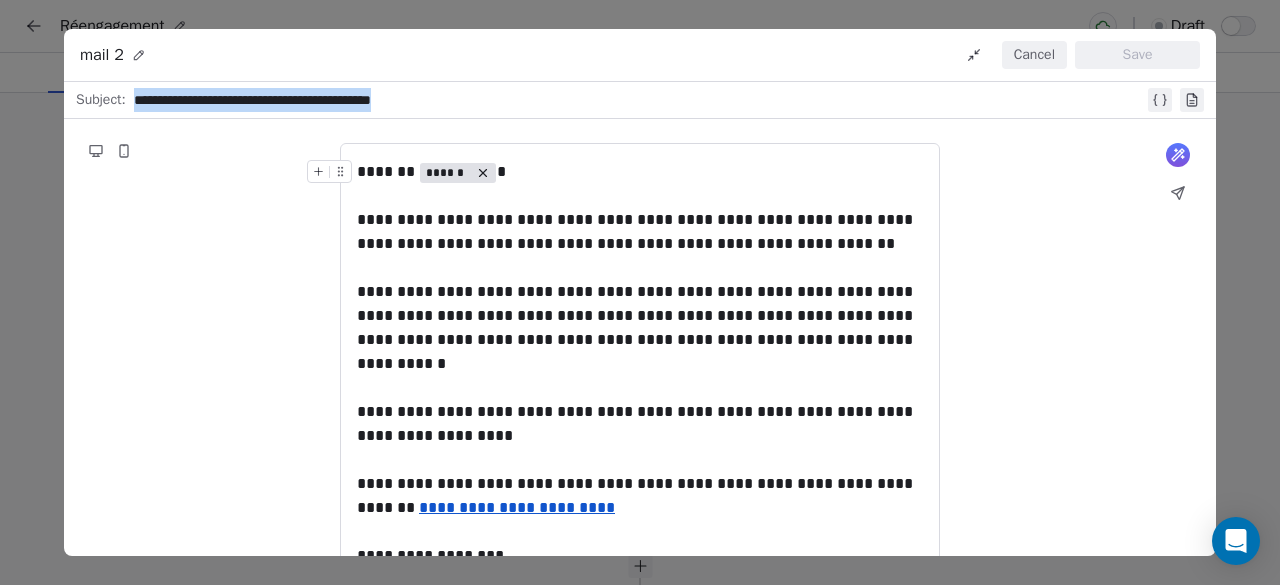 click on "**********" at bounding box center (639, 100) 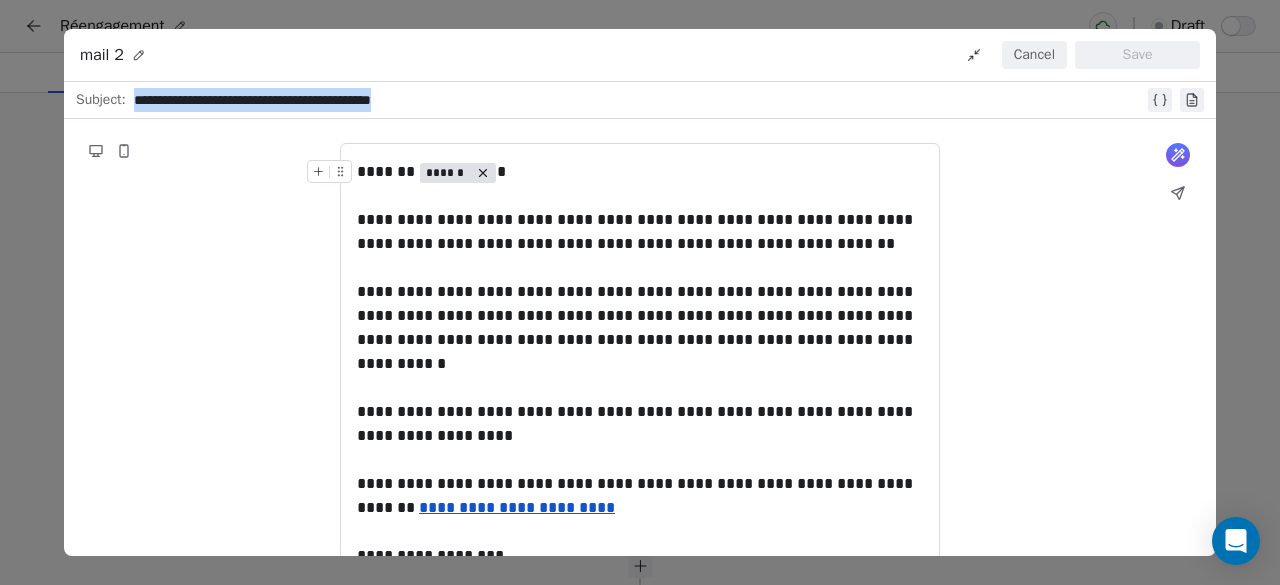 copy on "**********" 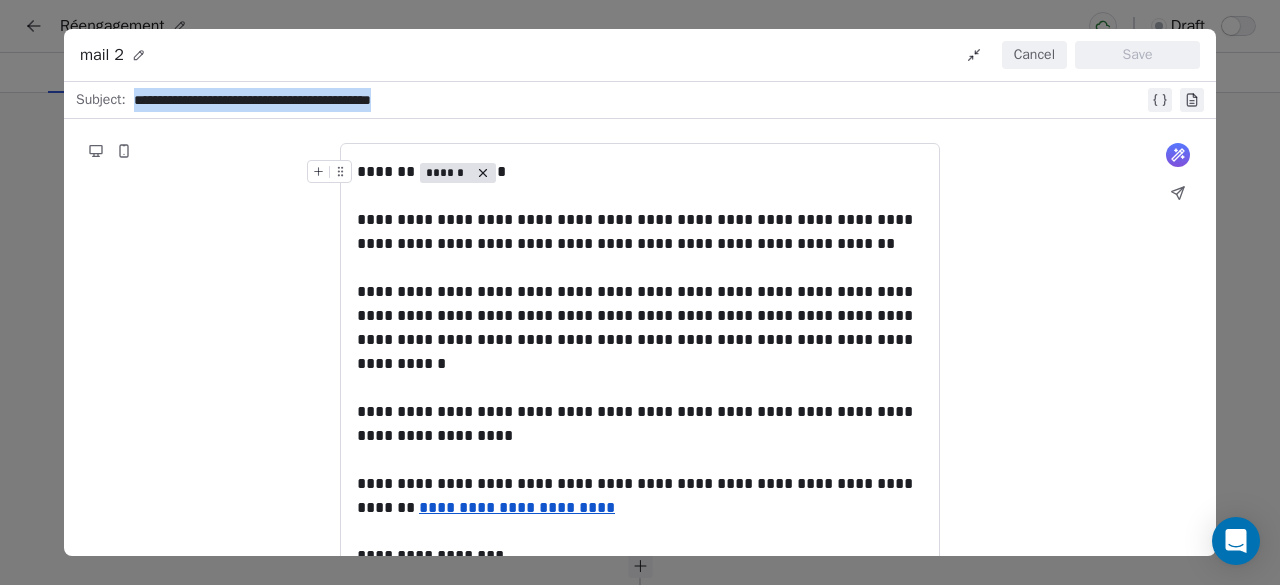 click on "Cancel" at bounding box center (1034, 55) 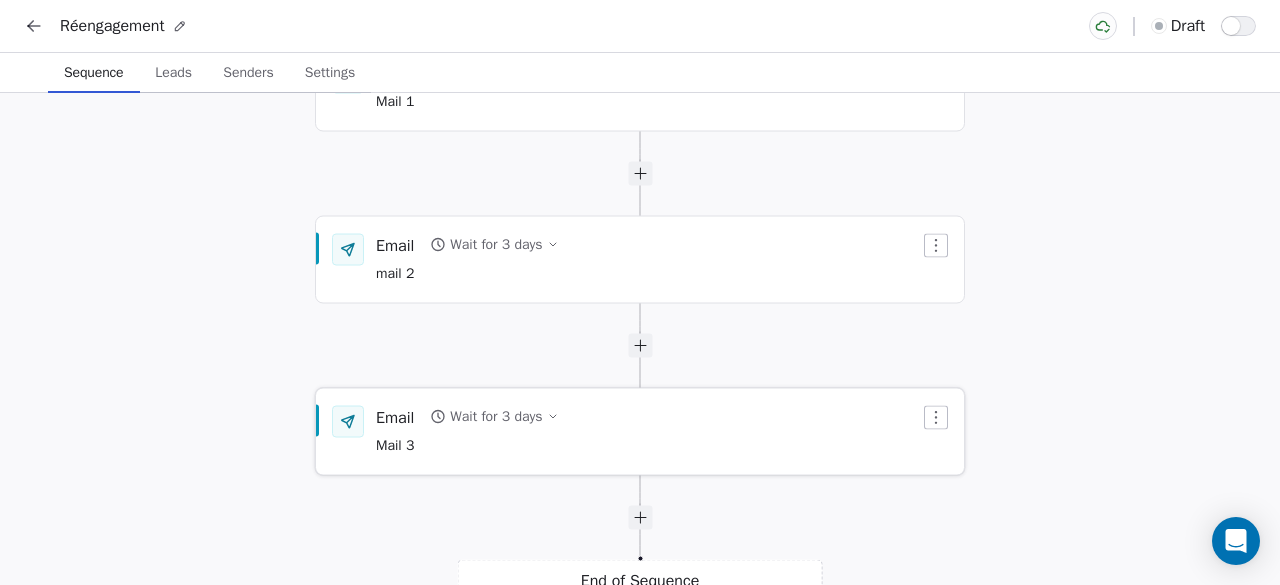 click on "Mail 3" at bounding box center [467, 447] 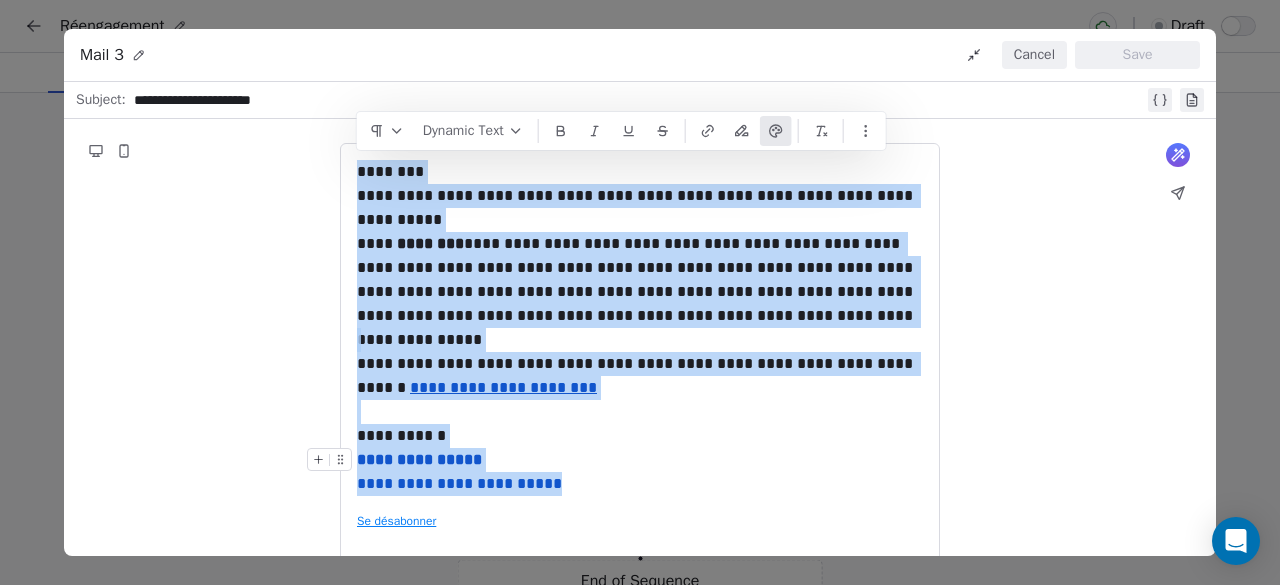 drag, startPoint x: 360, startPoint y: 173, endPoint x: 582, endPoint y: 503, distance: 397.7235 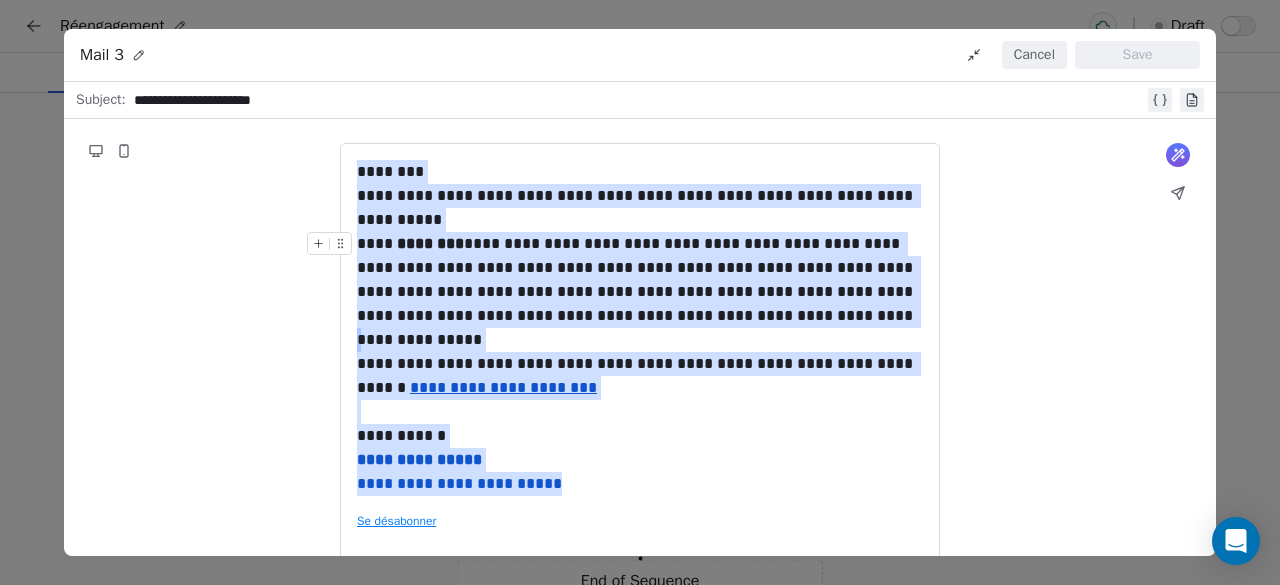 copy on "**********" 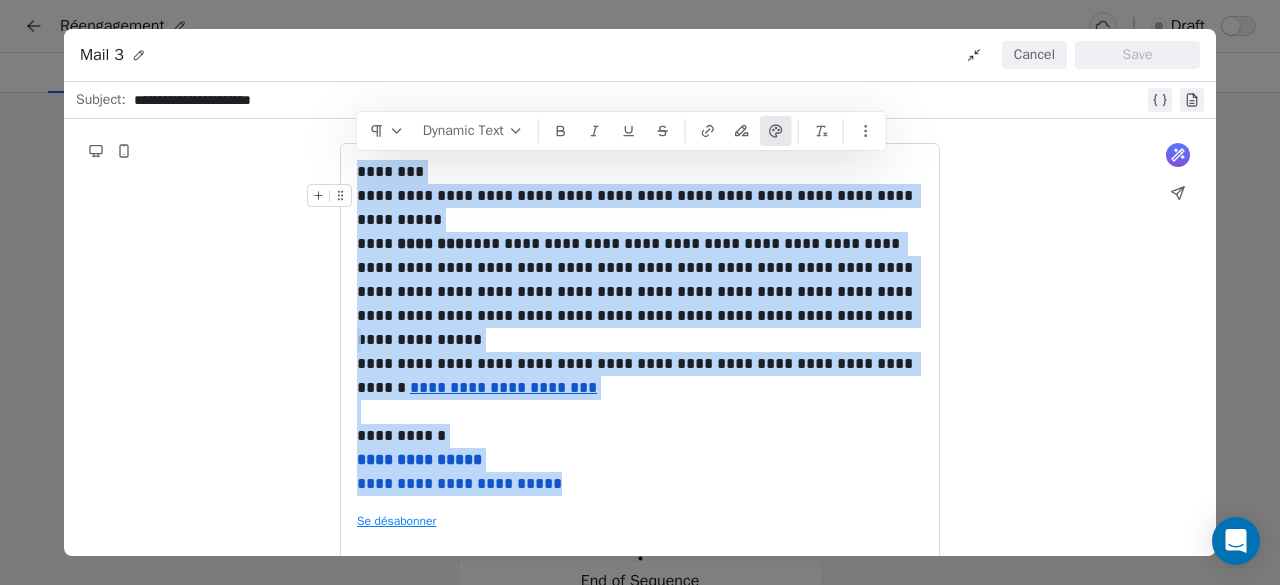 drag, startPoint x: 594, startPoint y: 480, endPoint x: 348, endPoint y: 133, distance: 425.35278 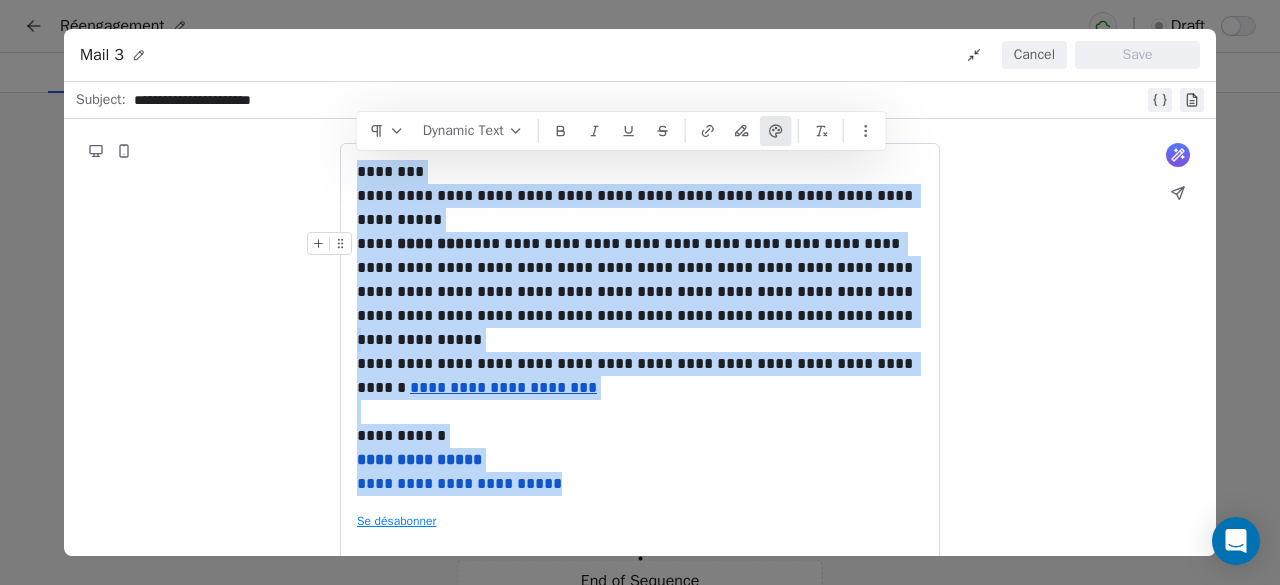 copy on "**********" 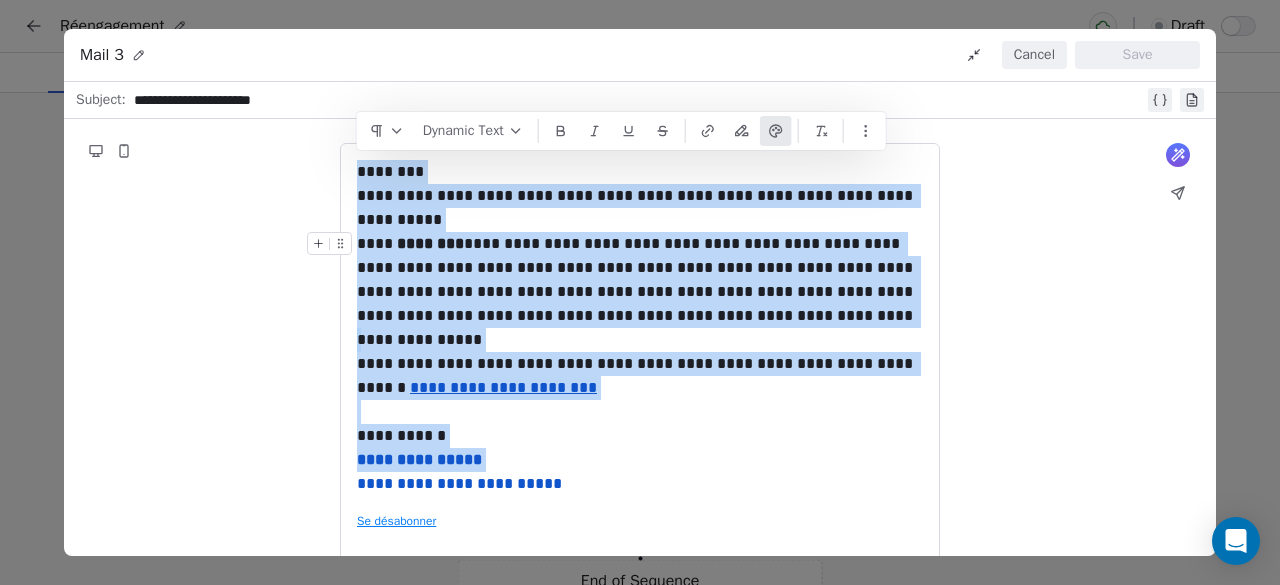 click on "**********" at bounding box center (640, 280) 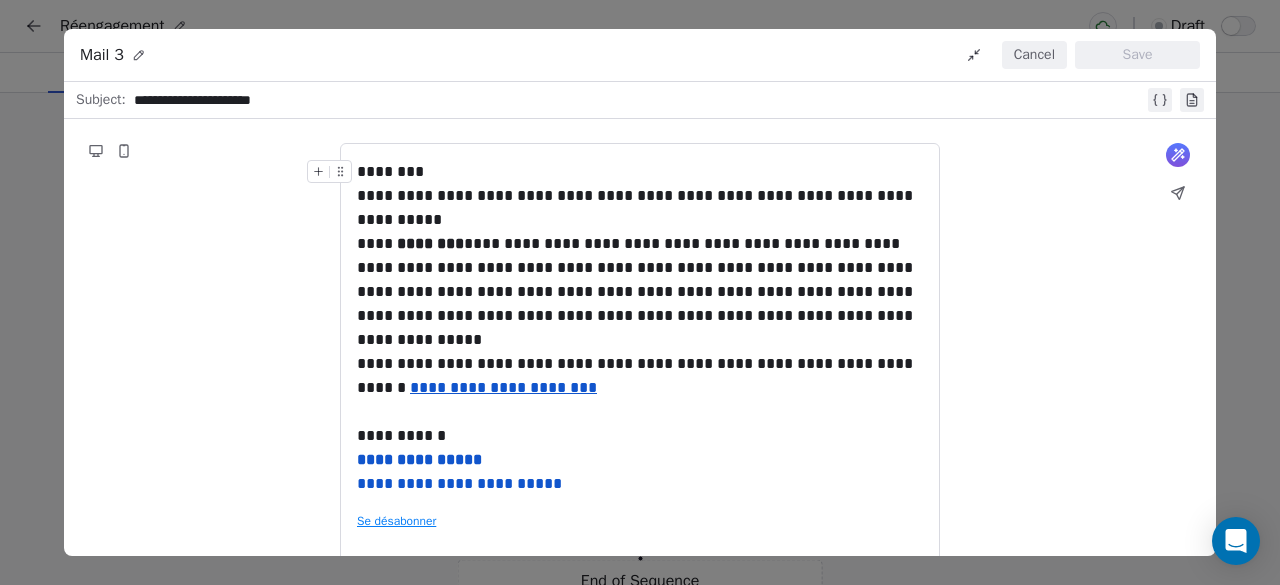 drag, startPoint x: 377, startPoint y: 85, endPoint x: 378, endPoint y: 104, distance: 19.026299 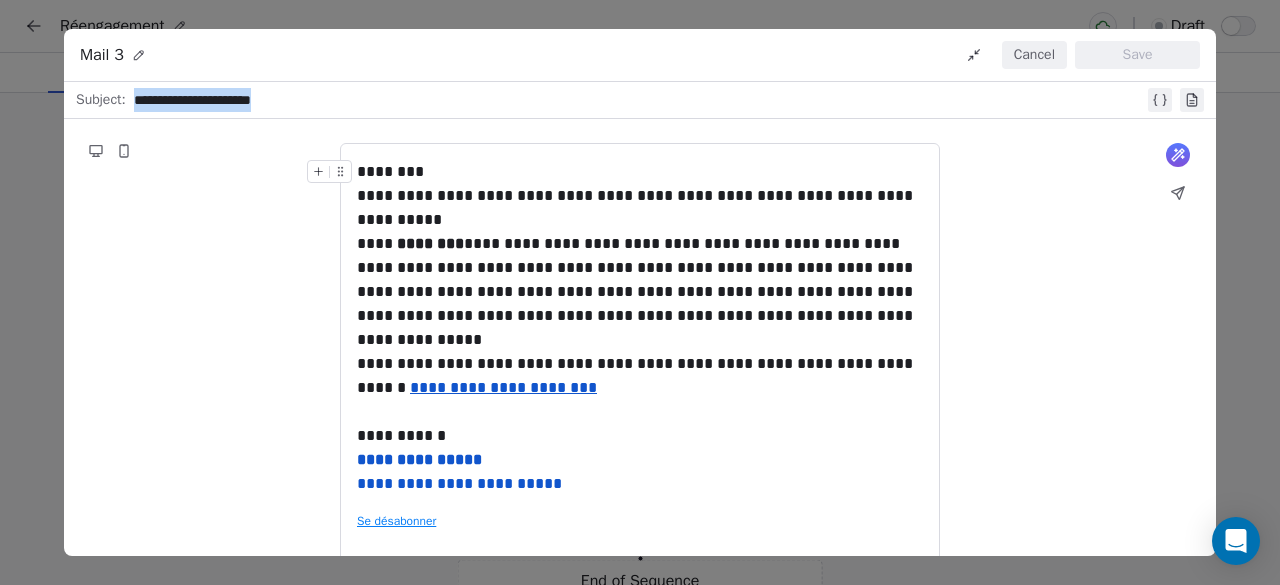 drag, startPoint x: 378, startPoint y: 104, endPoint x: 123, endPoint y: 98, distance: 255.07057 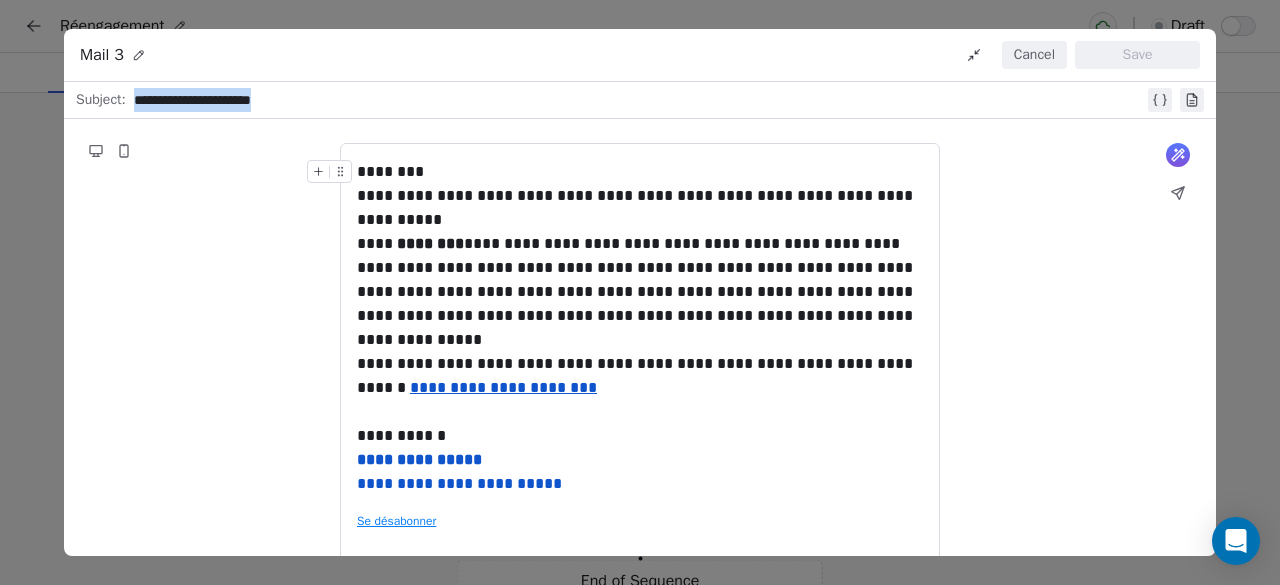 copy on "**********" 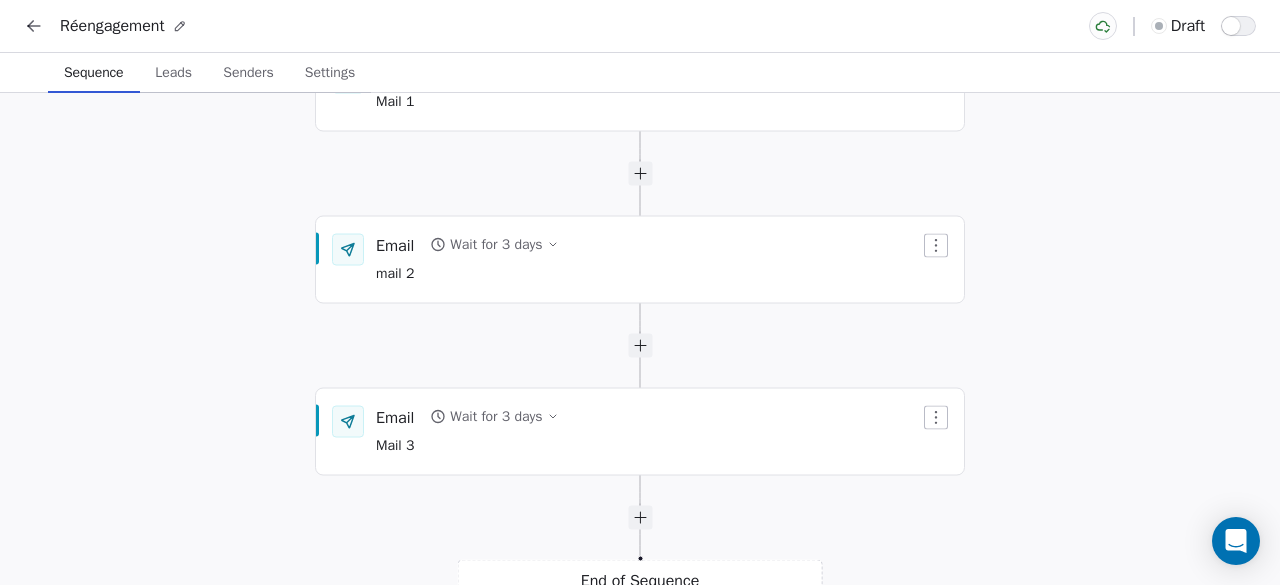 click 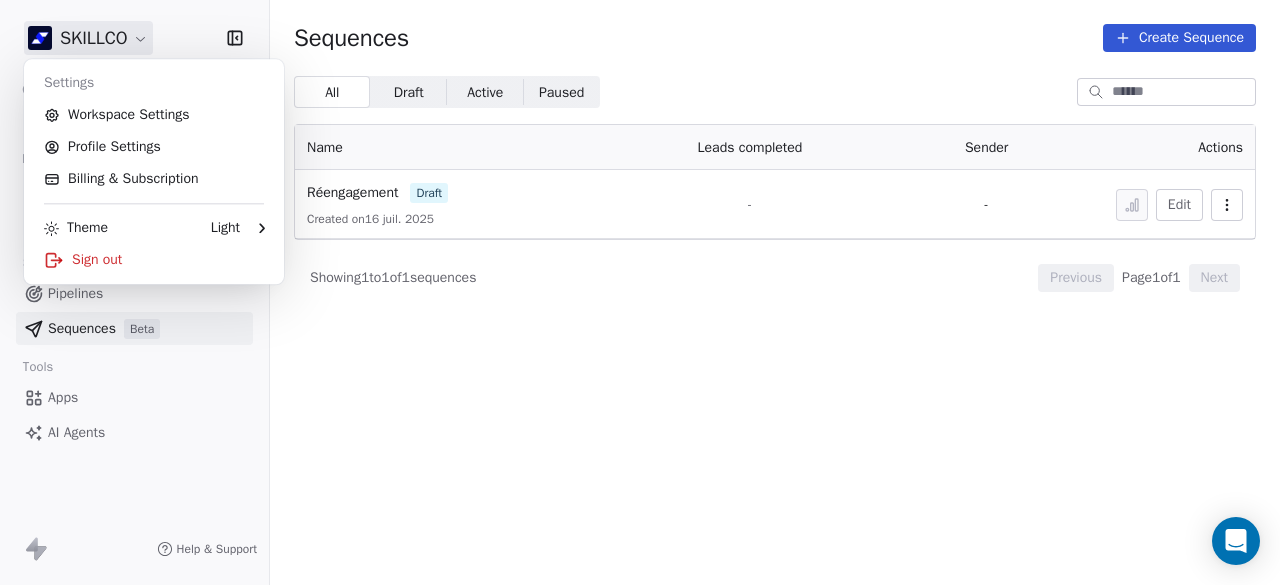 click on "SKILLCO Contacts People Marketing Workflows Campaigns Sales Pipelines Sequences Beta Tools Apps AI Agents Help & Support Sequences  Create Sequence All All Draft Draft Active Active Paused Paused Name Leads completed Sender Actions Réengagement draft Created on  16 juil. 2025 - - Edit Showing  1  to  1  of  1  sequences Previous Page  1  of  1 Next
Settings Workspace Settings Profile Settings Billing & Subscription Theme Light Sign out" at bounding box center [640, 292] 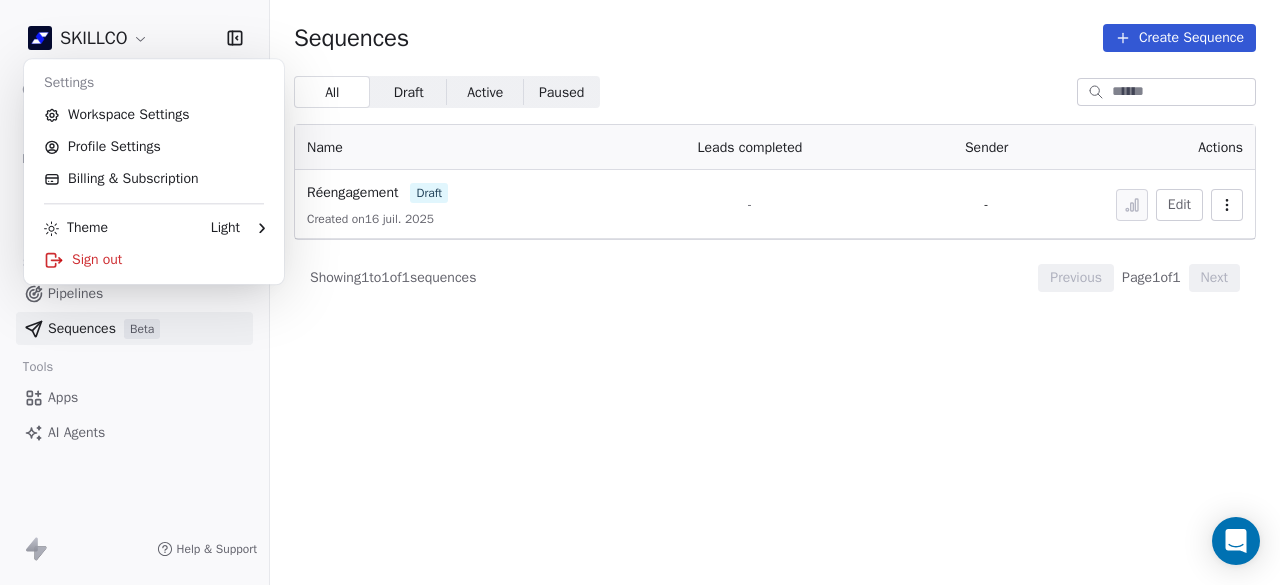 click on "SKILLCO Contacts People Marketing Workflows Campaigns Sales Pipelines Sequences Beta Tools Apps AI Agents Help & Support Sequences  Create Sequence All All Draft Draft Active Active Paused Paused Name Leads completed Sender Actions Réengagement draft Created on  16 juil. 2025 - - Edit Showing  1  to  1  of  1  sequences Previous Page  1  of  1 Next
Settings Workspace Settings Profile Settings Billing & Subscription Theme Light Sign out" at bounding box center (640, 292) 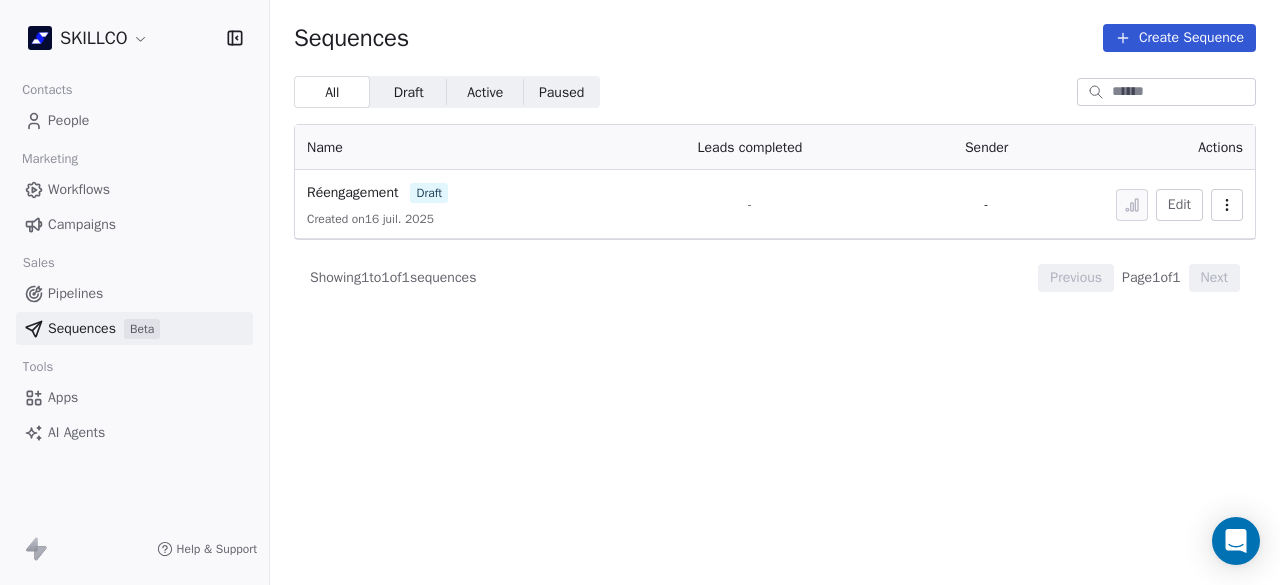 click on "People" at bounding box center (68, 120) 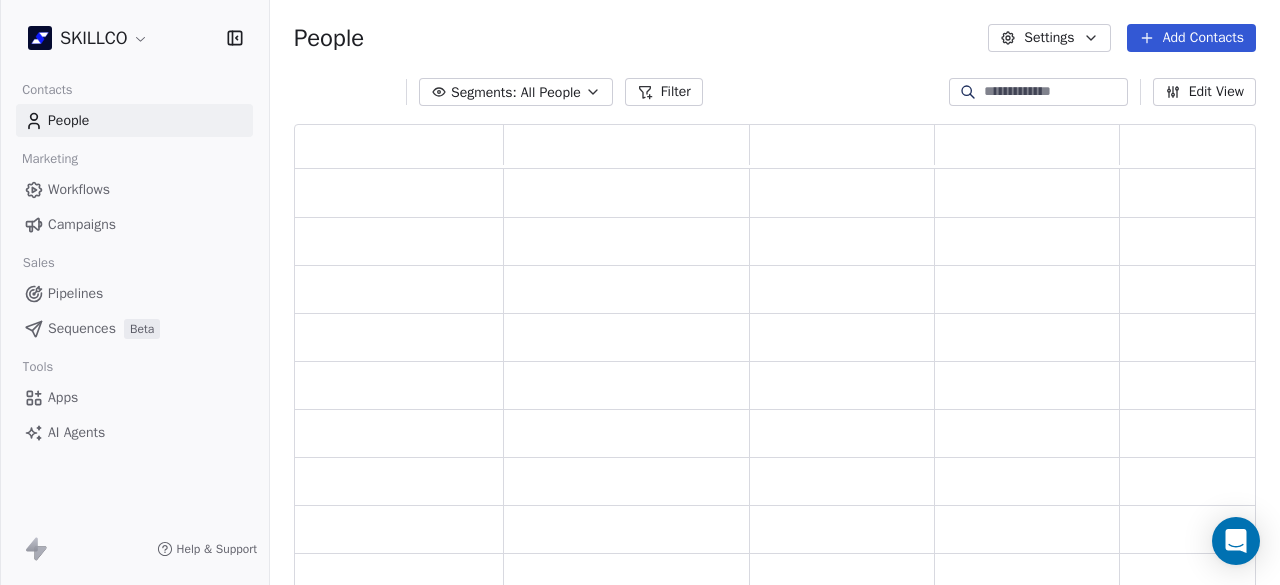 scroll, scrollTop: 16, scrollLeft: 16, axis: both 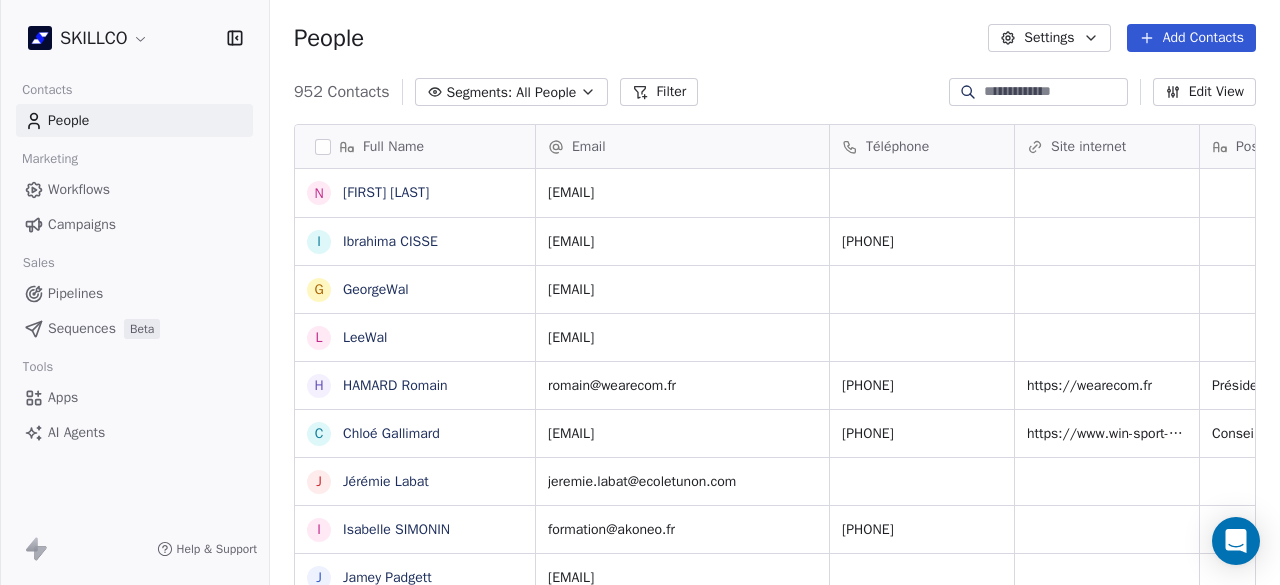 click on "Filter" at bounding box center (659, 92) 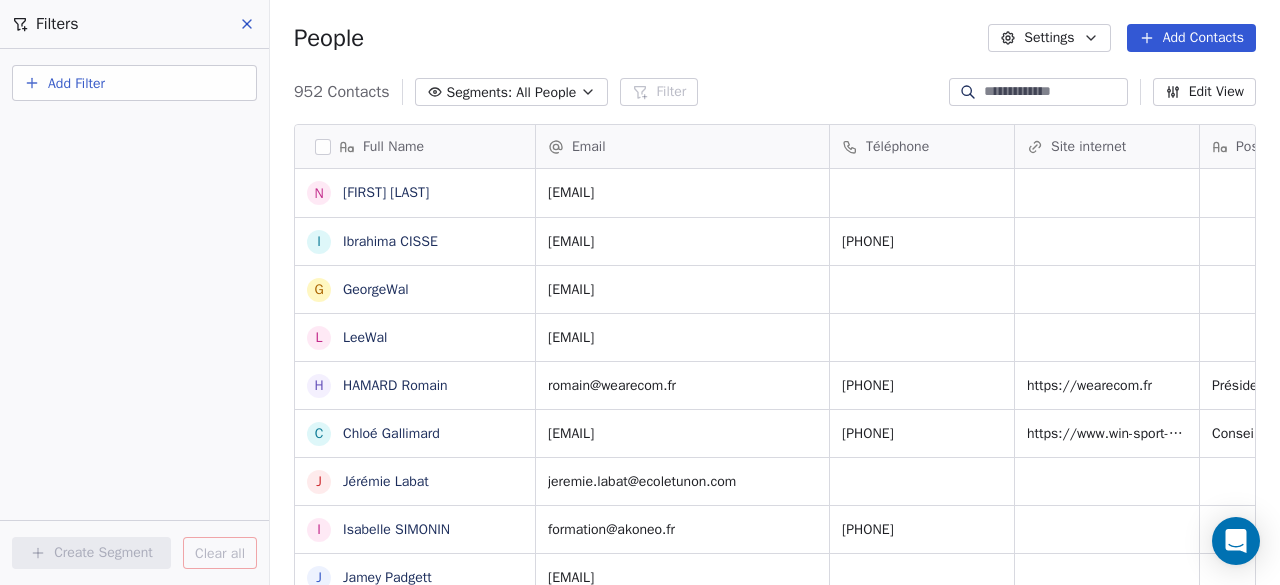 click on "Add Filter" at bounding box center [134, 83] 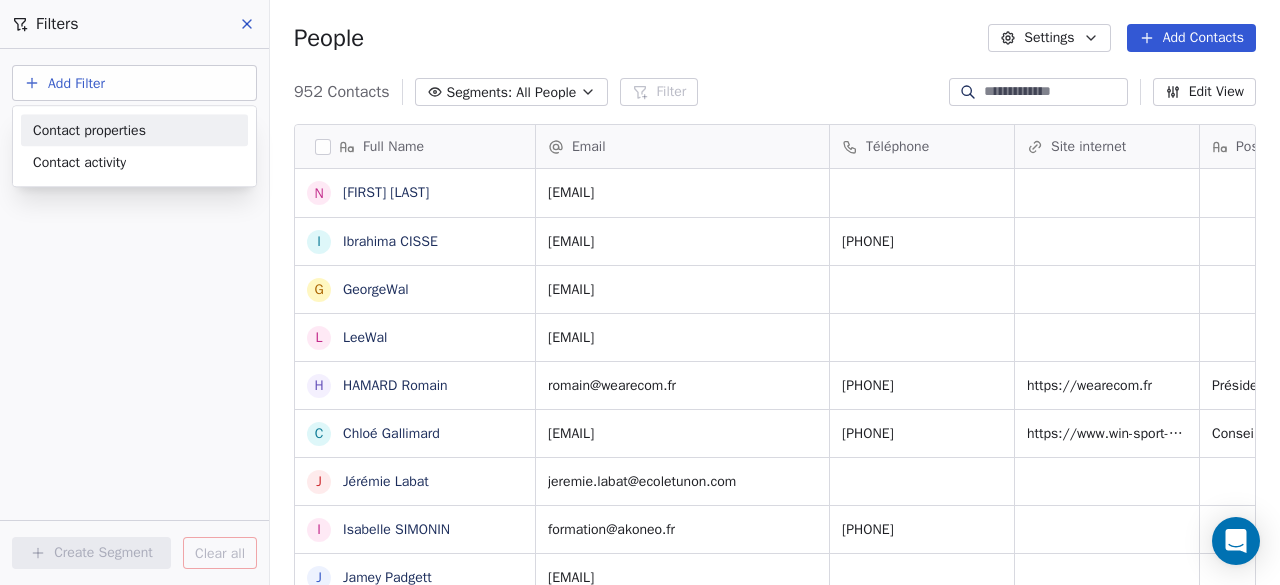 click on "Contact properties" at bounding box center [89, 130] 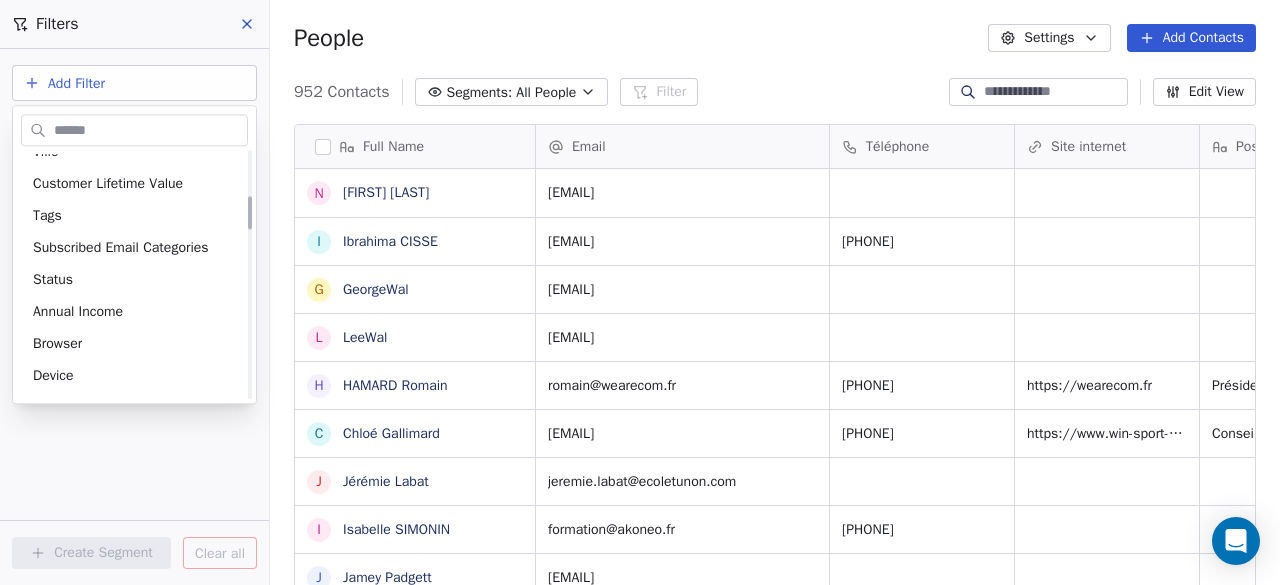 scroll, scrollTop: 340, scrollLeft: 0, axis: vertical 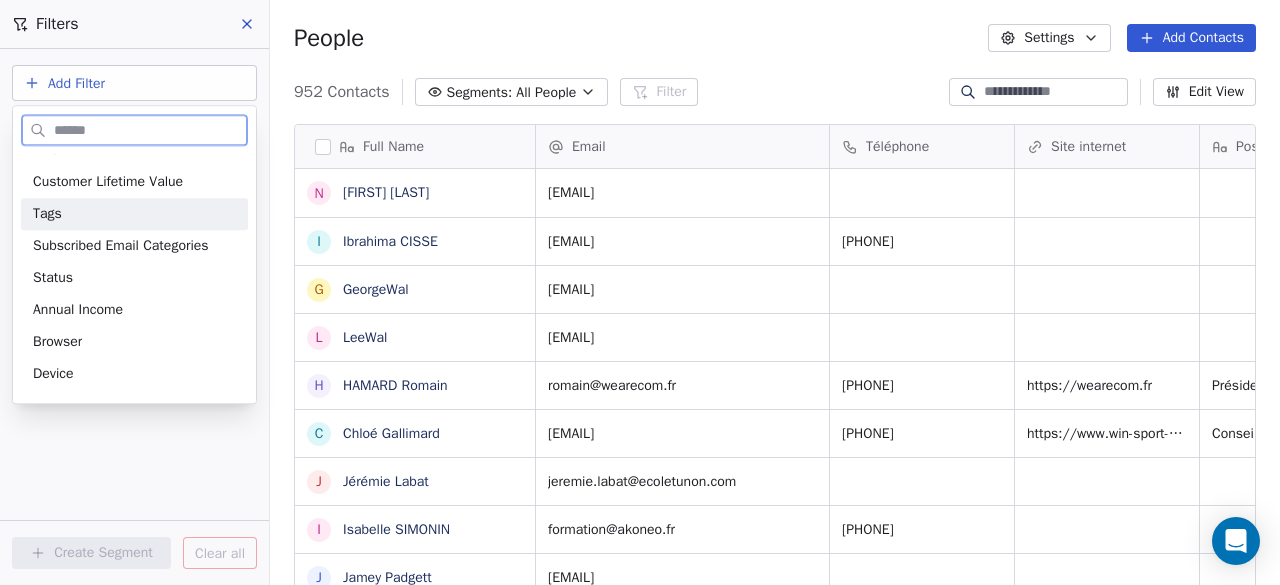 click on "Tags" at bounding box center (134, 214) 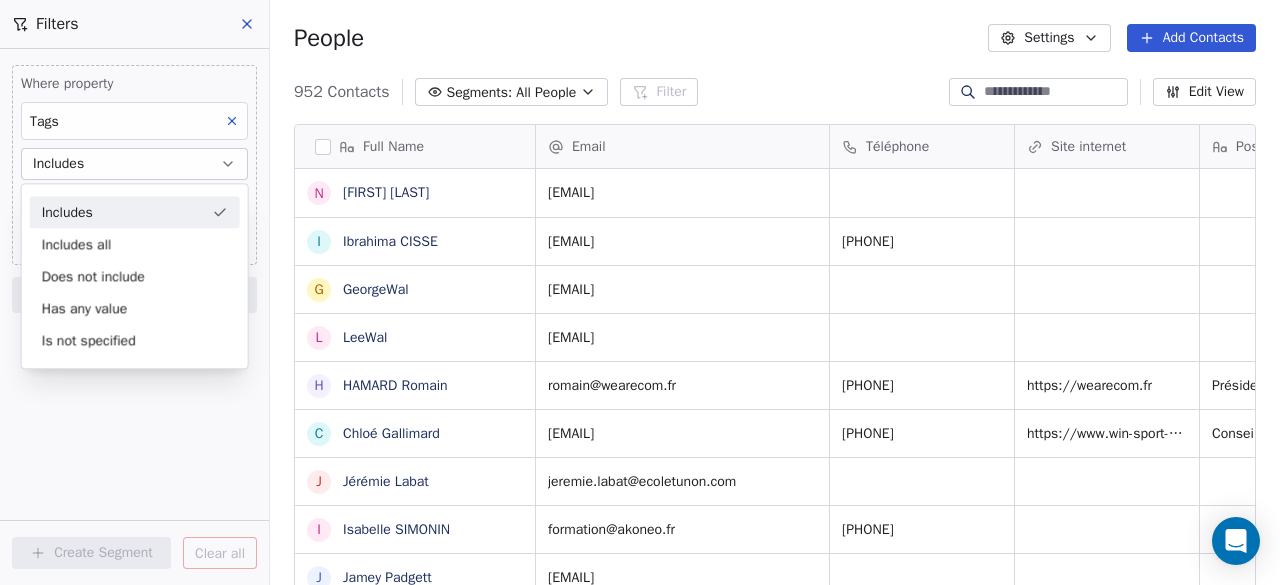 click on "Includes" at bounding box center [135, 212] 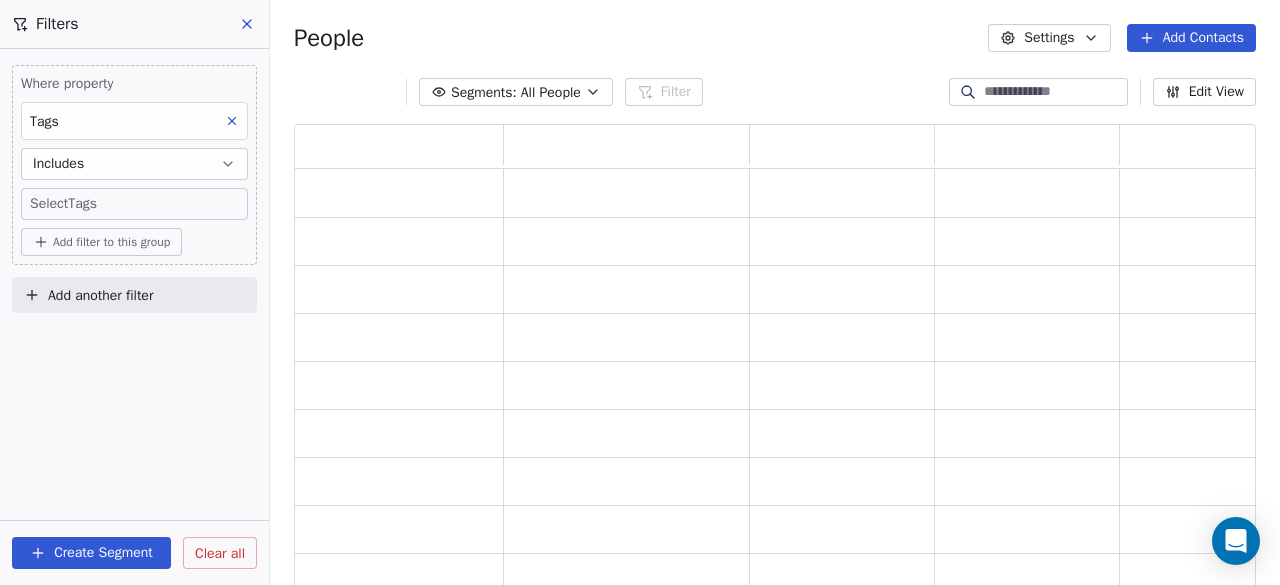 scroll, scrollTop: 16, scrollLeft: 16, axis: both 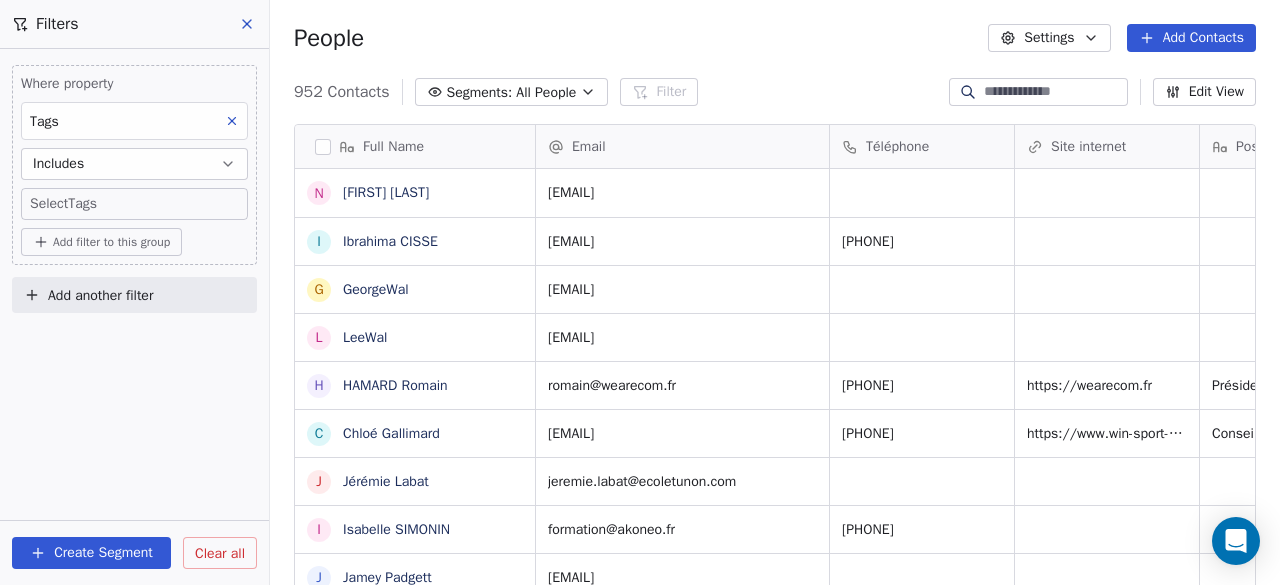 click on "SKILLCO Contacts People Marketing Workflows Campaigns Sales Pipelines Sequences Beta Tools Apps AI Agents Help & Support Filters Where property   Tags   Includes Select  Tags Add filter to this group Add another filter  Create Segment Clear all People Settings  Add Contacts 952 Contacts Segments: All People Filter  Edit View Tag Add to Sequence Full Name N Noelia Barba I Ibrahima CISSE G GeorgeWal L LeeWal H HAMARD Romain C Chloé Gallimard J Jérémie Labat I Isabelle SIMONIN J Jamey Padgett T Theron Meekin M Megane Souffir L Léa JACKEL C Caren Freed D DAOUD Farah Arreyeh A Ayoub Khouder N Nicolas LE MORVAN E Emmanuel Balpe A Ainhoa Bermeo m massimo davoli J Judith Haggard s sébastien tassier J Johnathan Dunett N Nixon Helory 2 2900cdl.helene@gmail.com o oumaima.tafhi@usmba.ac.ma D Daniela Coleman C Cédric Brandon J Joaquim Da Costa n ndibumusungayibenedicte@gmail.com Email Téléphone Site internet Poste Responsable Tags Status noelia@skillco.fr 2. LEAD Rendez-vous 👏 icissengary@gmail.com Abel SALAH" at bounding box center (640, 292) 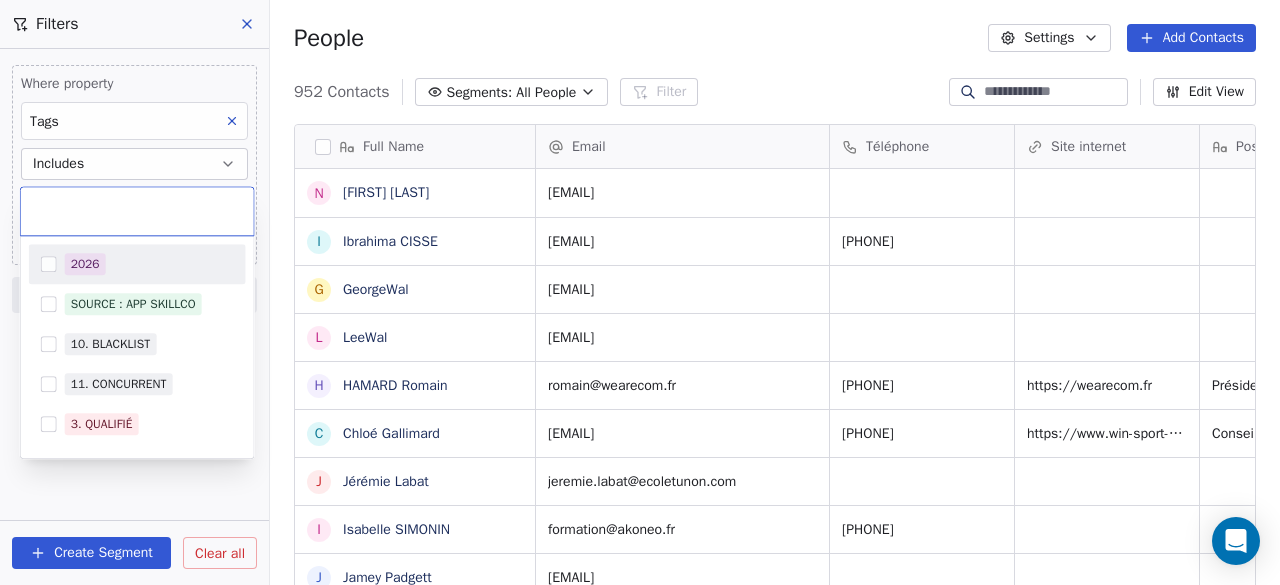 scroll, scrollTop: 16, scrollLeft: 16, axis: both 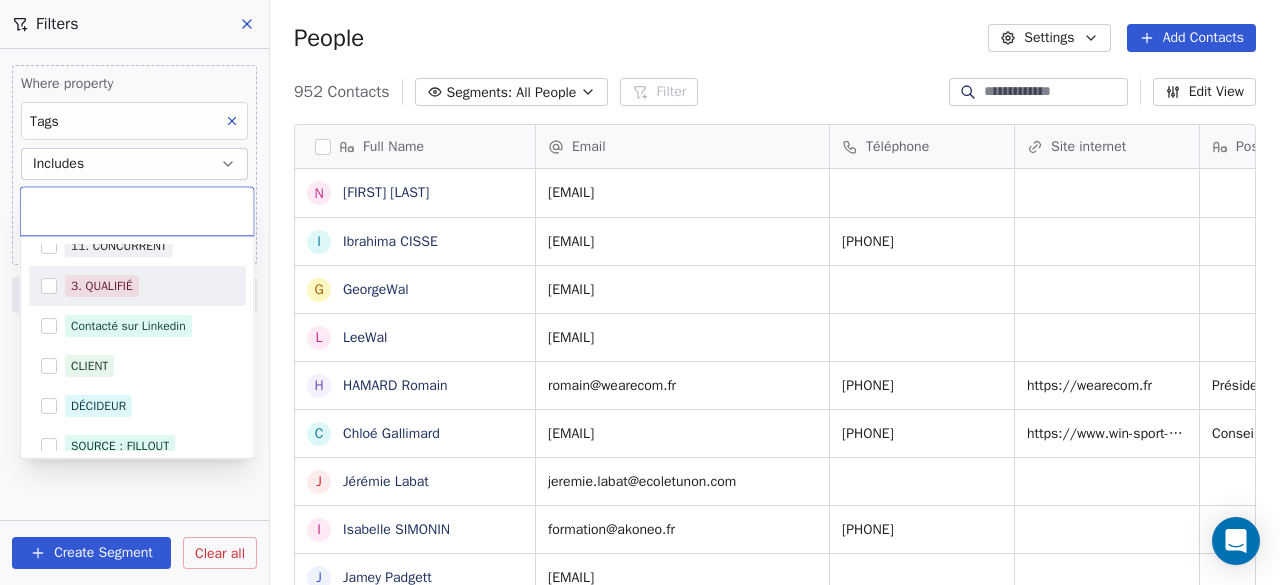 click on "3. QUALIFIÉ" at bounding box center [149, 286] 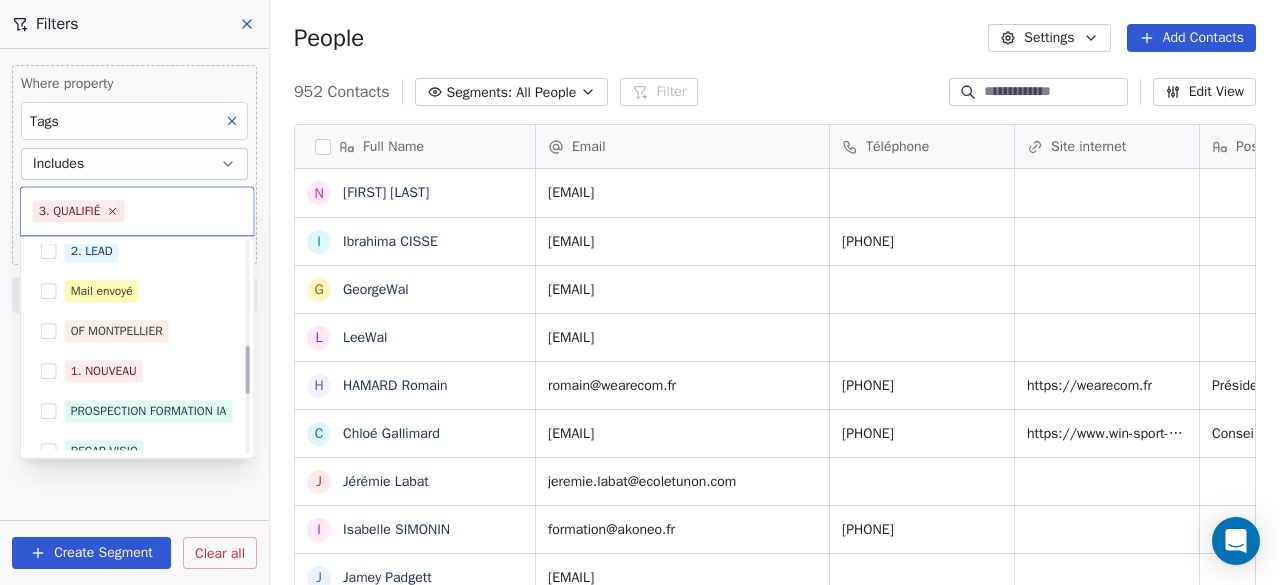 scroll, scrollTop: 454, scrollLeft: 0, axis: vertical 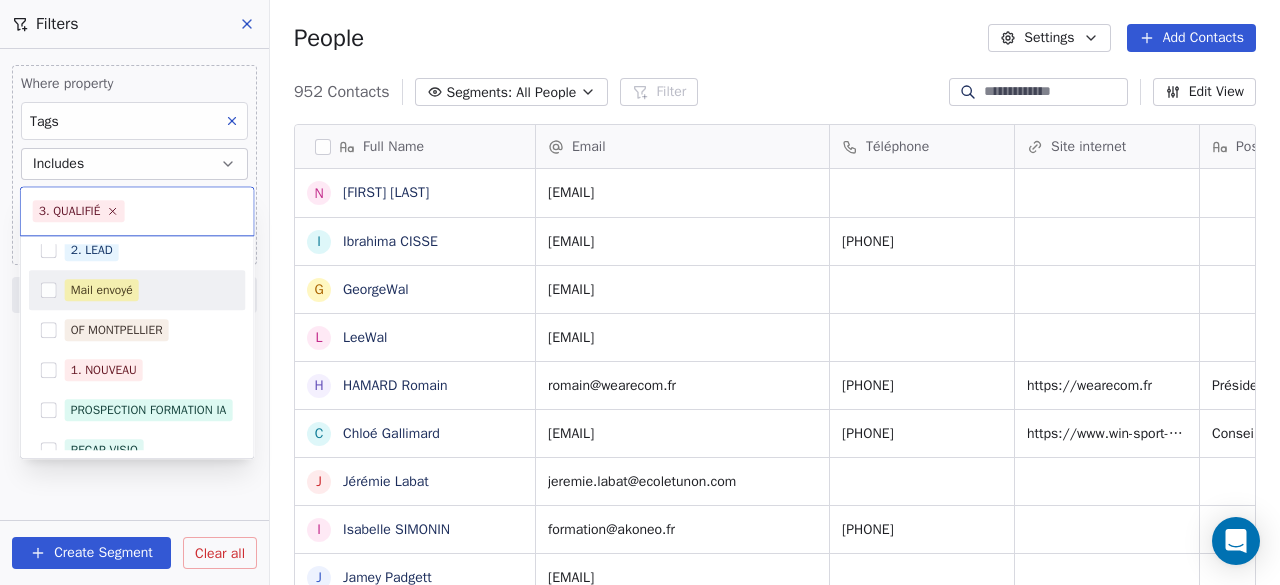 click on "Mail envoyé" at bounding box center [149, 290] 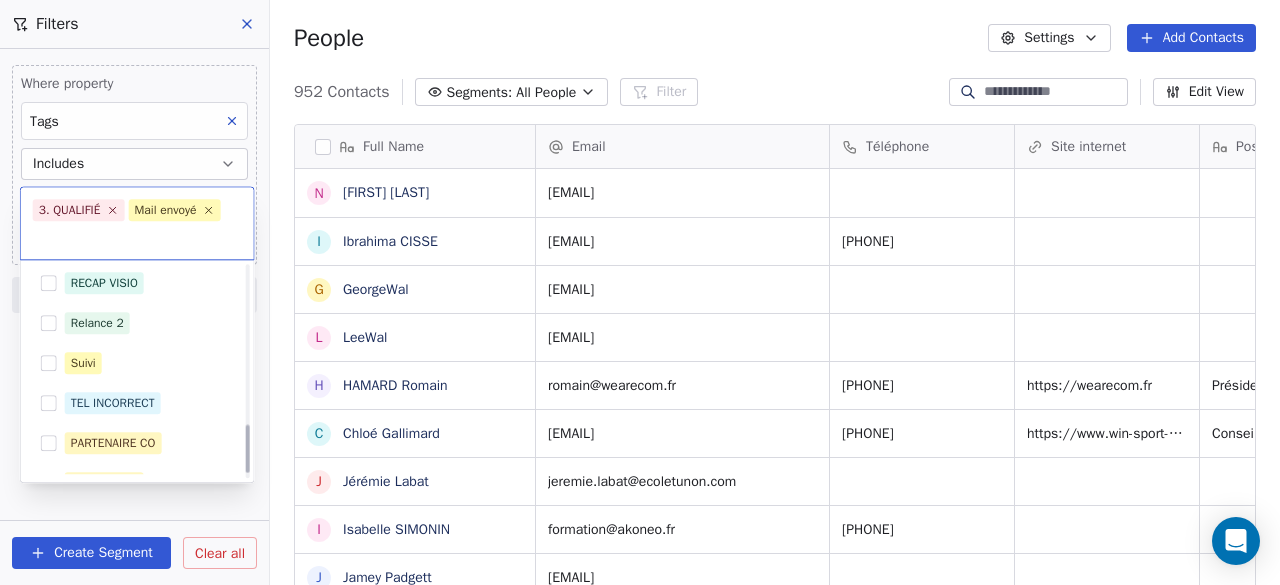 scroll, scrollTop: 713, scrollLeft: 0, axis: vertical 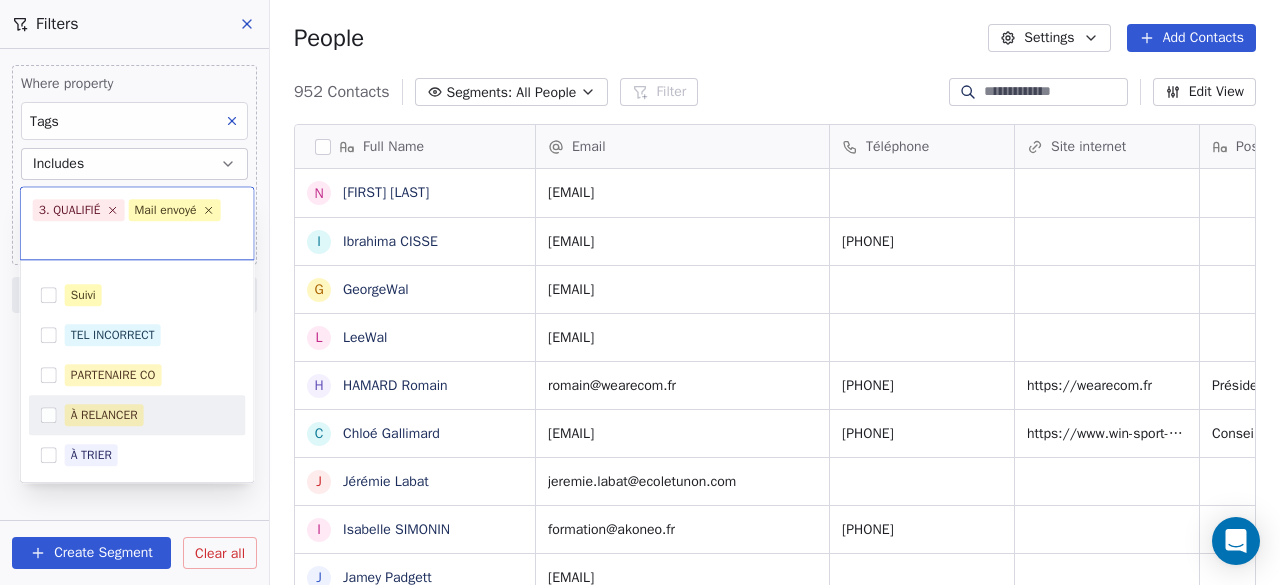 click on "À RELANCER" at bounding box center [149, 415] 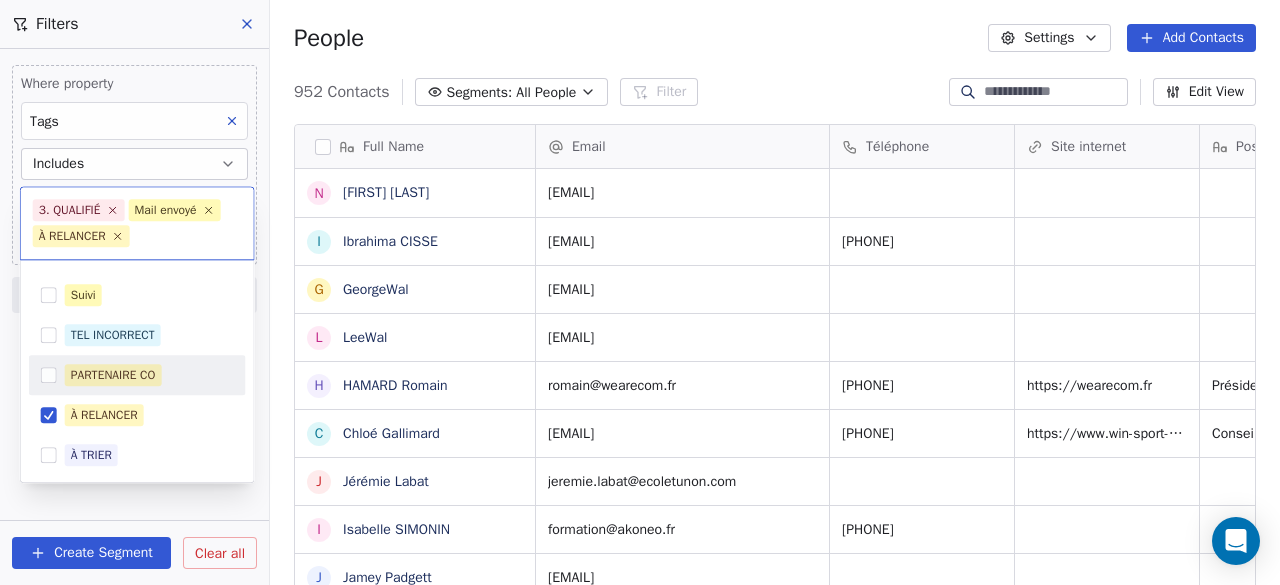 click on "SKILLCO Contacts People Marketing Workflows Campaigns Sales Pipelines Sequences Beta Tools Apps AI Agents Help & Support Filters Where property   Tags   Includes Select  Tags Add filter to this group Add another filter  Create Segment Clear all People Settings  Add Contacts 952 Contacts Segments: All People Filter  Edit View Tag Add to Sequence Full Name N Noelia Barba I Ibrahima CISSE G GeorgeWal L LeeWal H HAMARD Romain C Chloé Gallimard J Jérémie Labat I Isabelle SIMONIN J Jamey Padgett T Theron Meekin M Megane Souffir L Léa JACKEL C Caren Freed D DAOUD Farah Arreyeh A Ayoub Khouder N Nicolas LE MORVAN E Emmanuel Balpe A Ainhoa Bermeo m massimo davoli J Judith Haggard s sébastien tassier J Johnathan Dunett N Nixon Helory 2 2900cdl.helene@gmail.com o oumaima.tafhi@usmba.ac.ma D Daniela Coleman C Cédric Brandon J Joaquim Da Costa n ndibumusungayibenedicte@gmail.com Email Téléphone Site internet Poste Responsable Tags Status noelia@skillco.fr 2. LEAD Rendez-vous 👏 icissengary@gmail.com Abel SALAH" at bounding box center [640, 292] 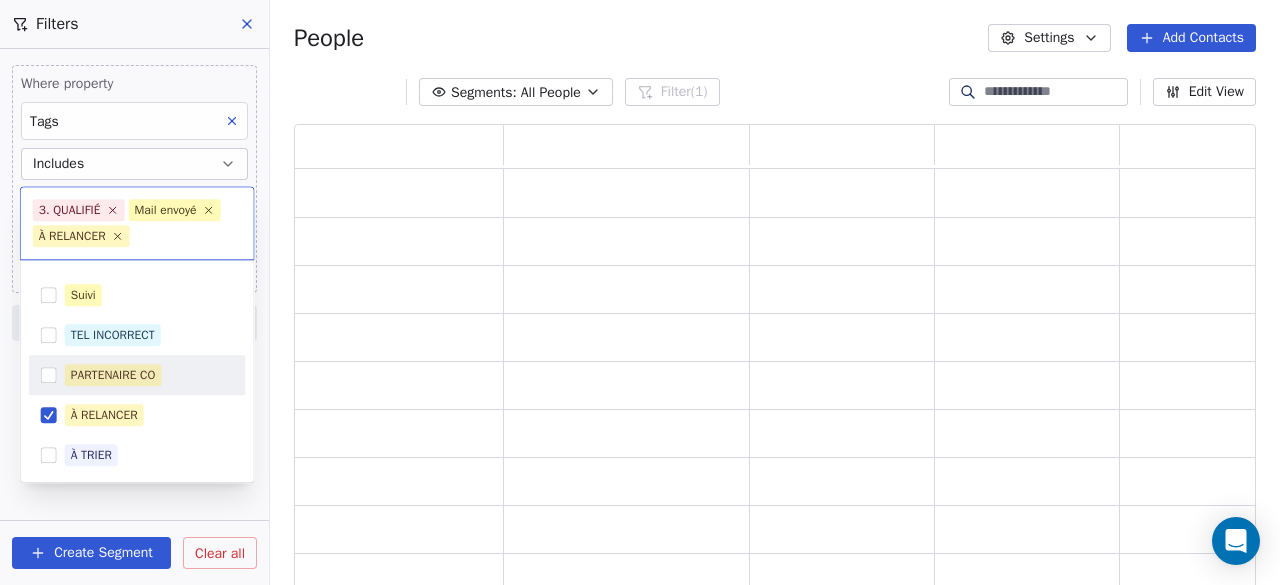scroll, scrollTop: 16, scrollLeft: 16, axis: both 